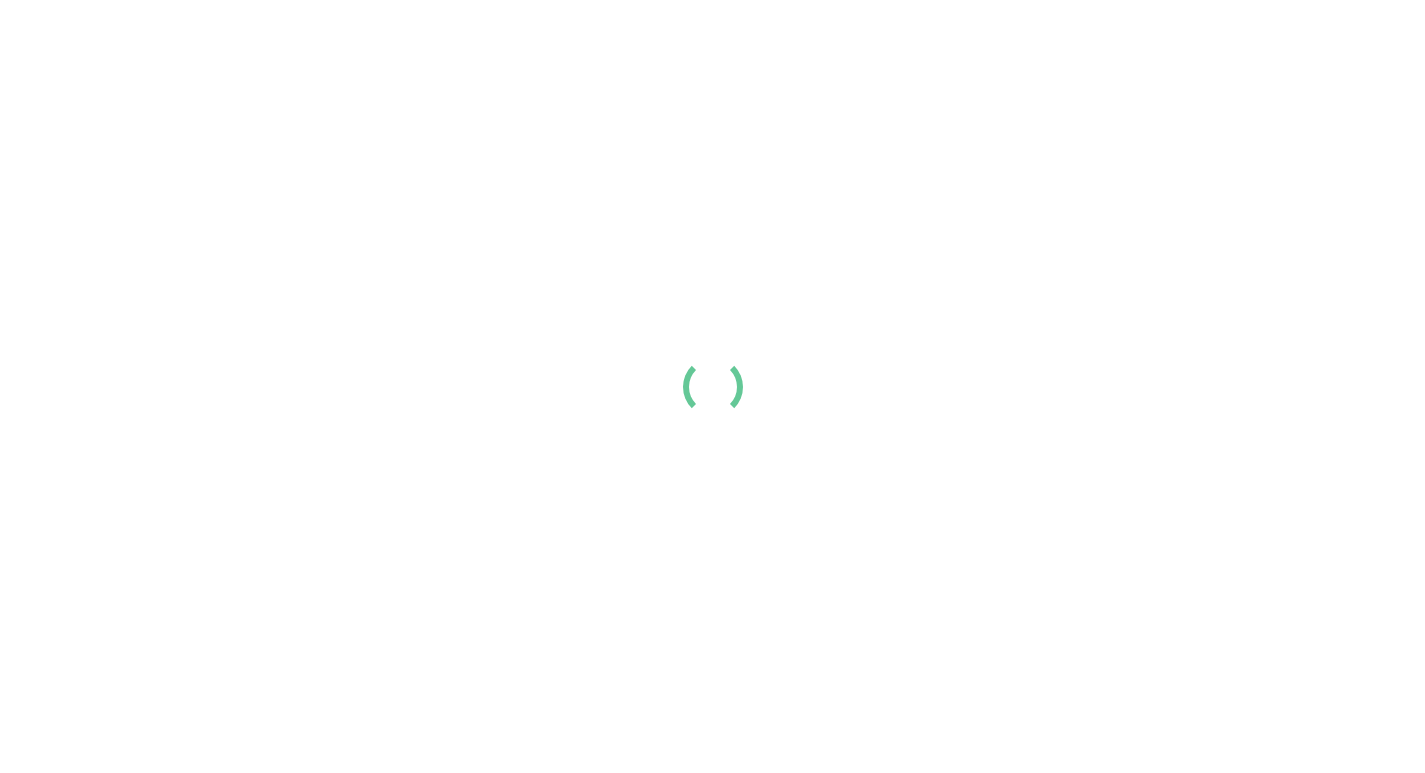 scroll, scrollTop: 0, scrollLeft: 0, axis: both 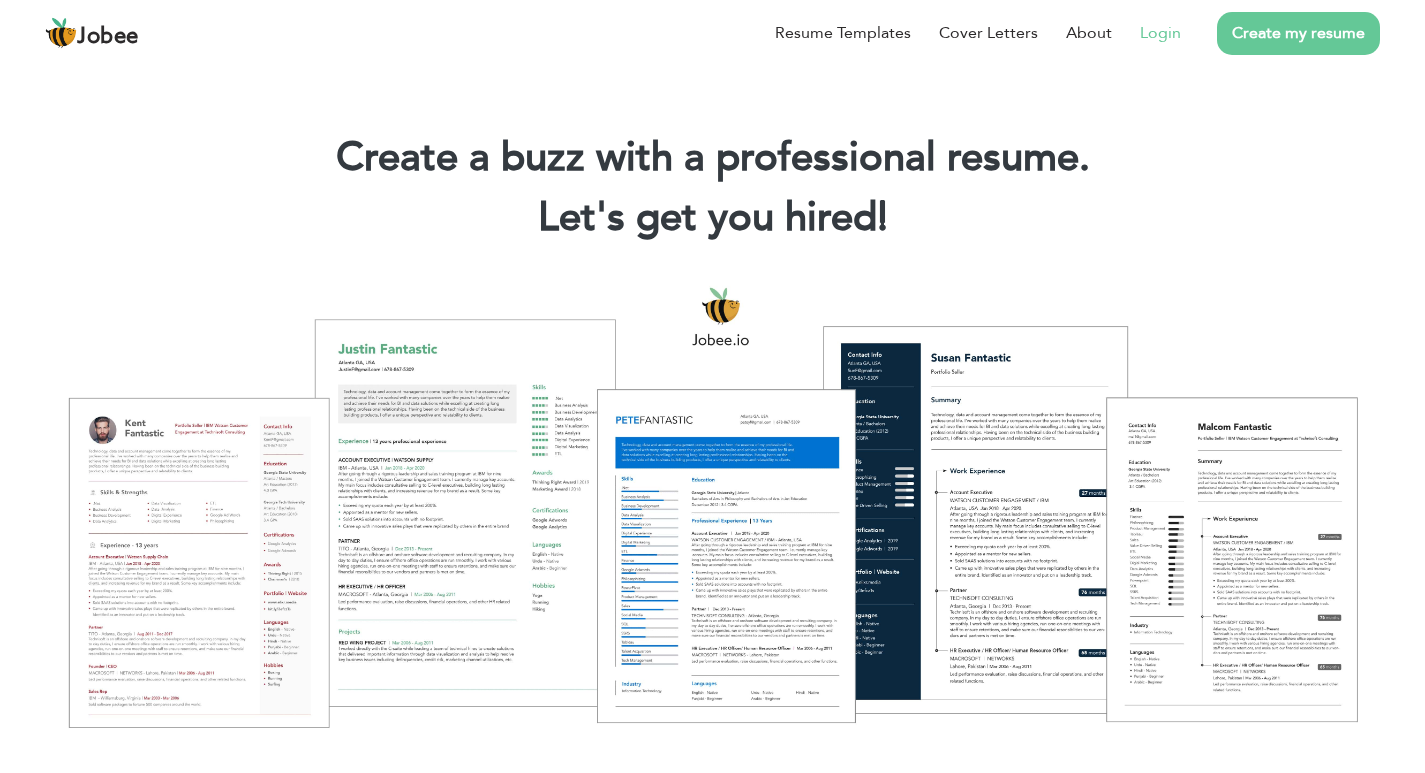 click on "Login" at bounding box center (1160, 33) 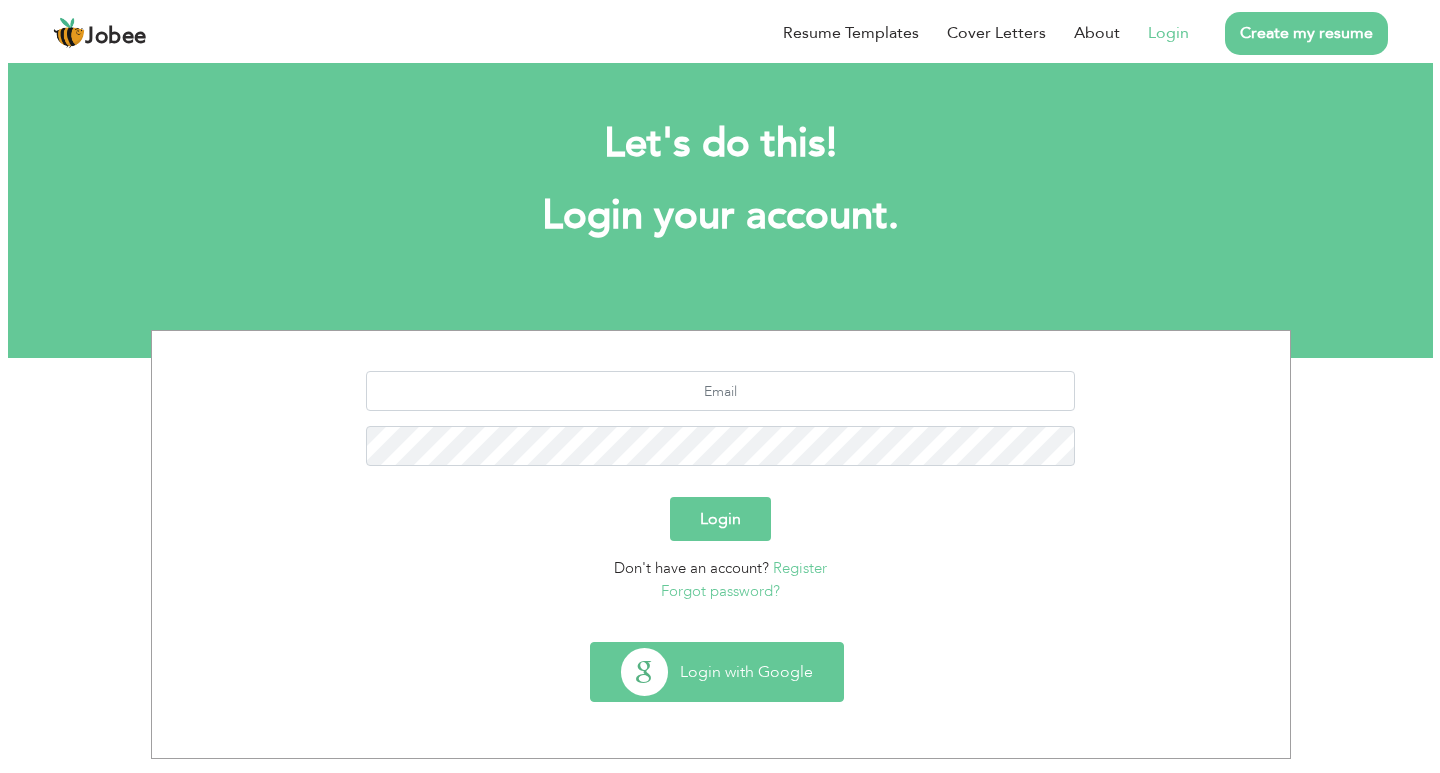 scroll, scrollTop: 0, scrollLeft: 0, axis: both 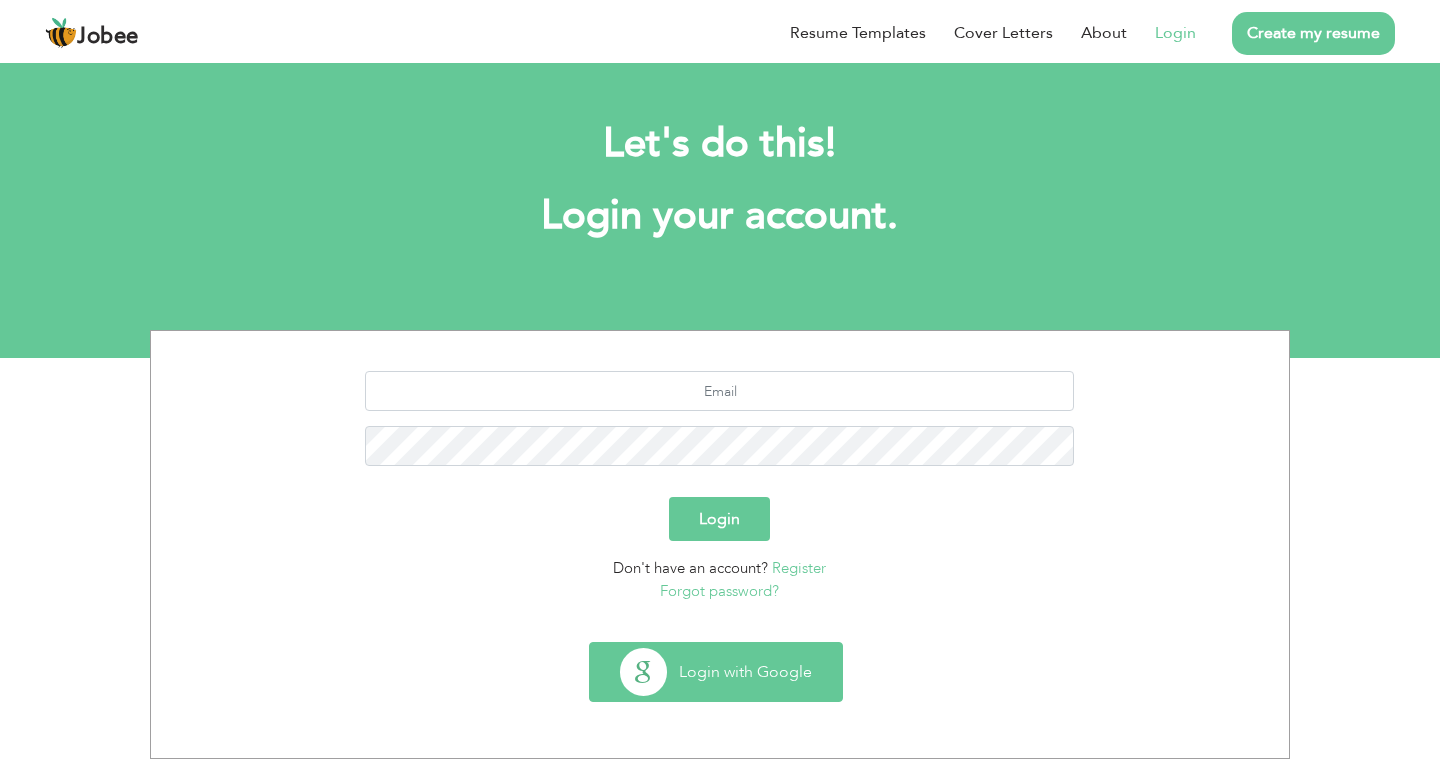click on "Login with Google" at bounding box center [716, 672] 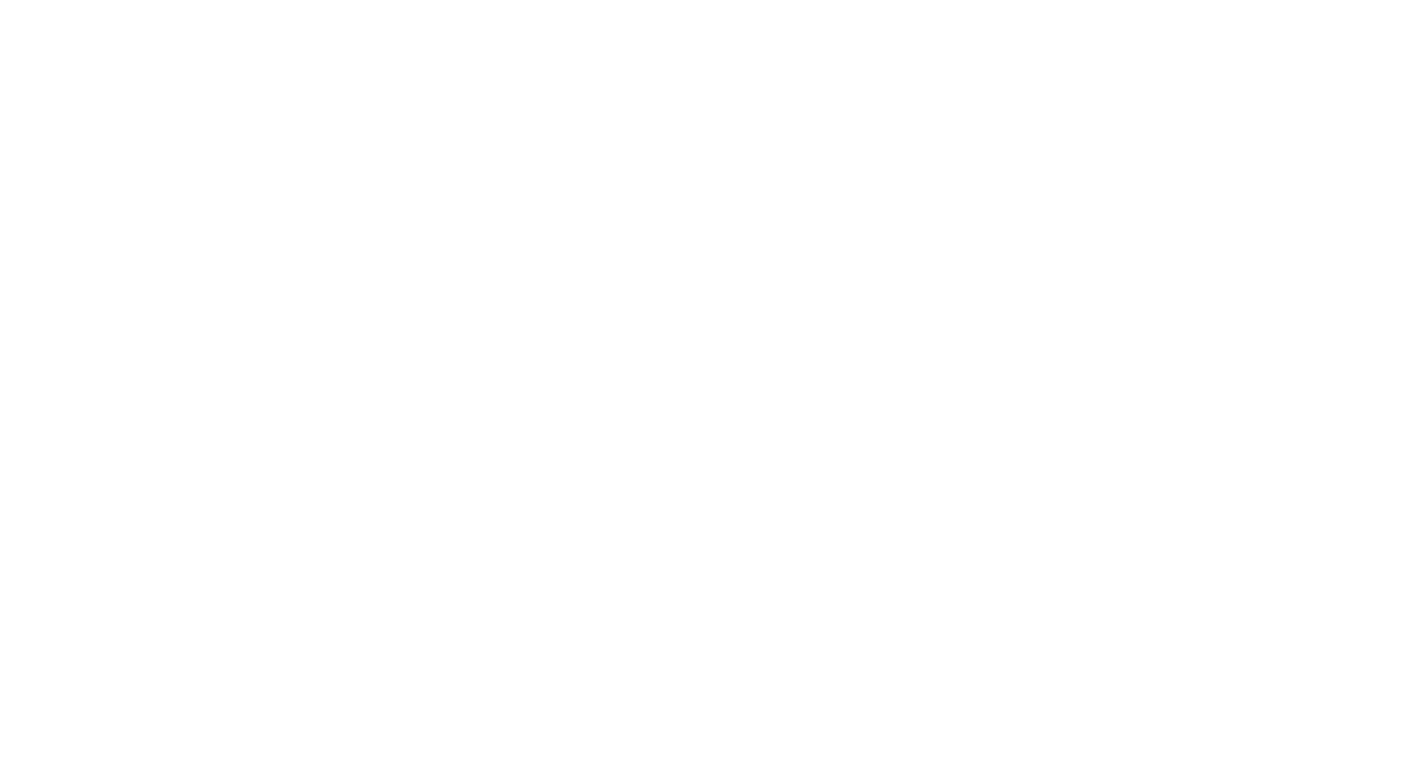 scroll, scrollTop: 0, scrollLeft: 0, axis: both 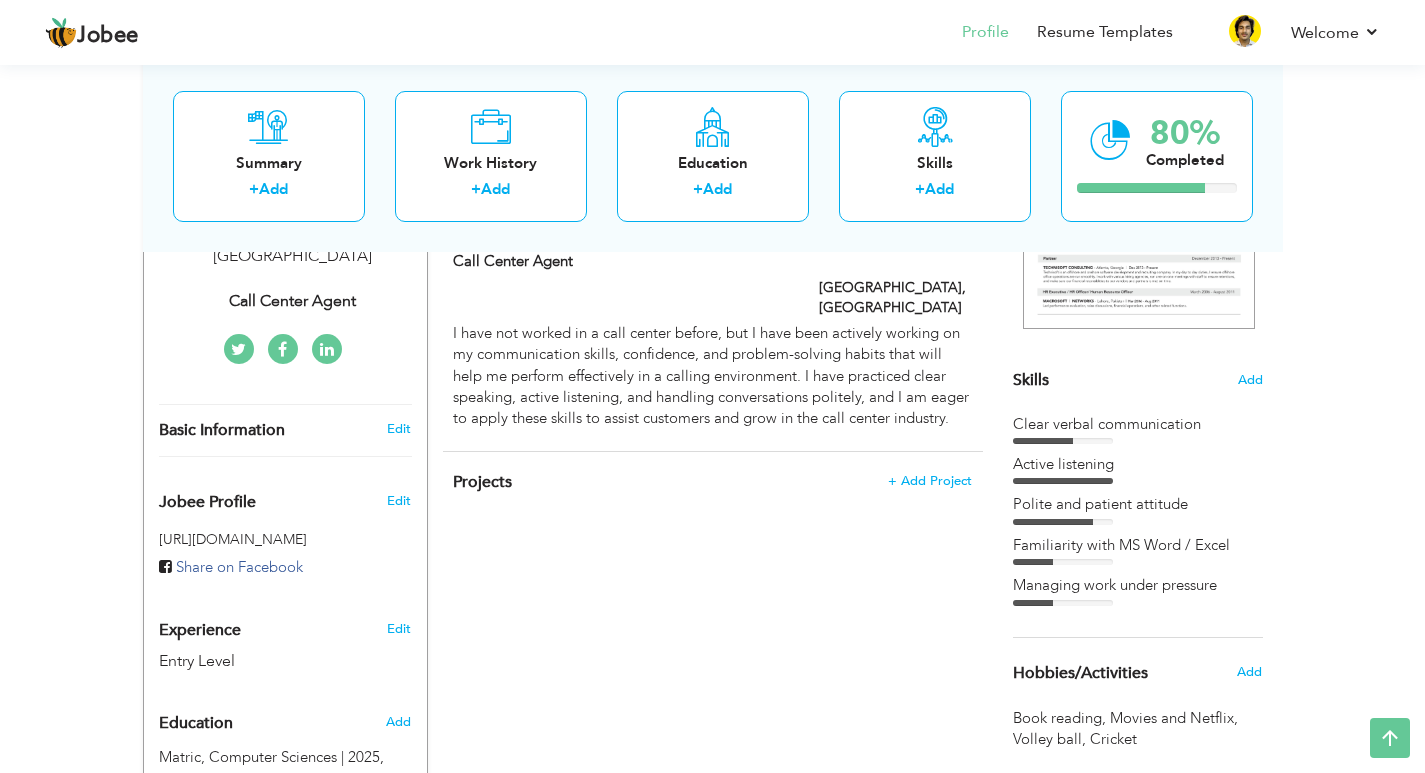 click on "Choose a Template
‹" at bounding box center (1140, 501) 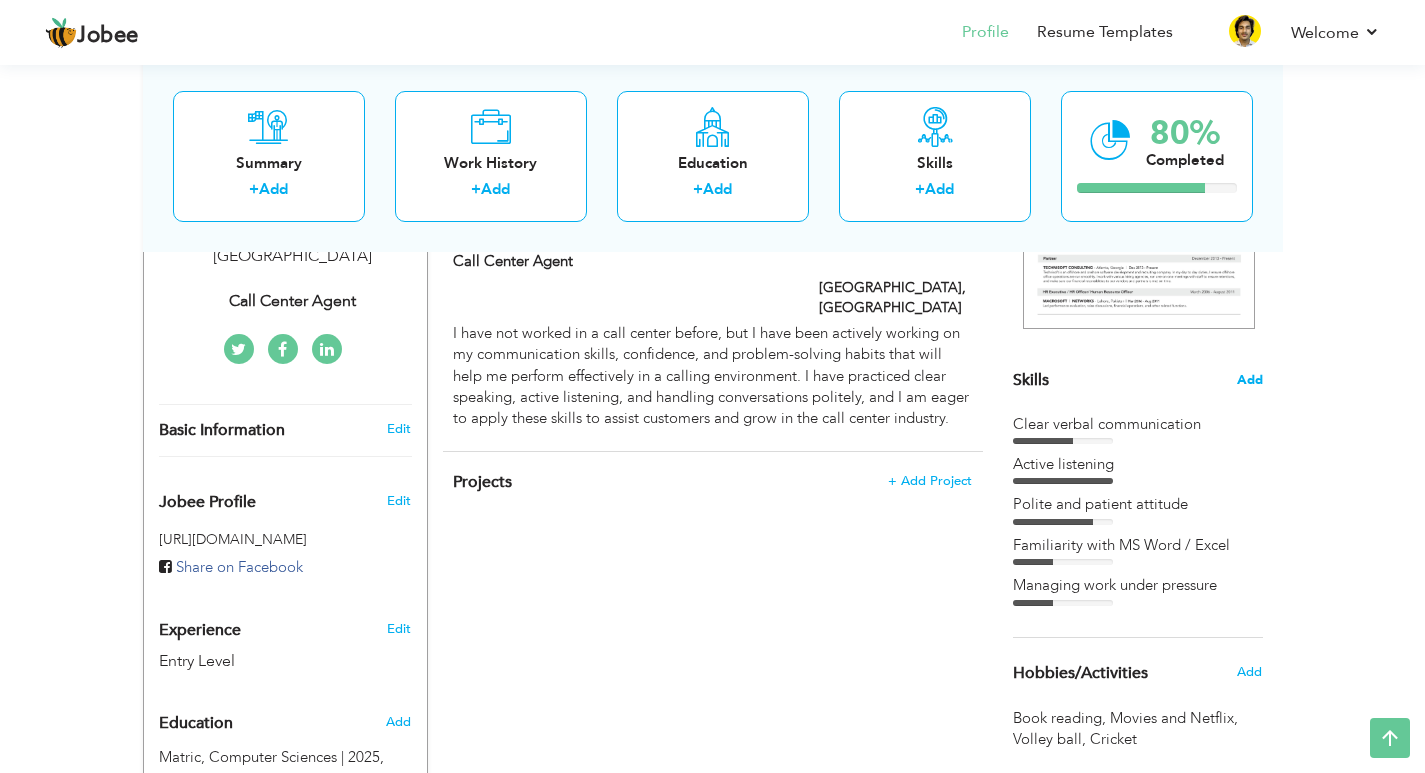 click on "Add" at bounding box center (1250, 380) 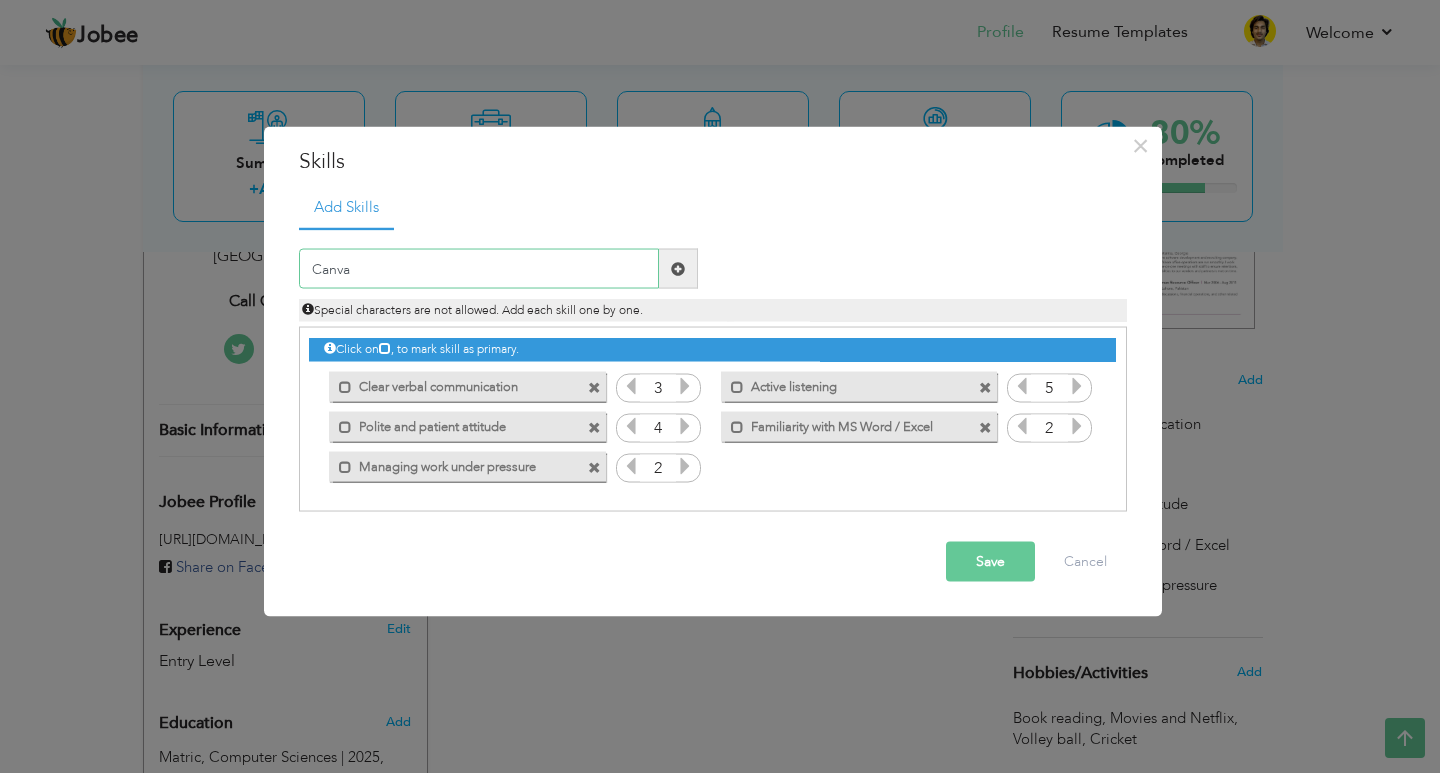 type on "Canva" 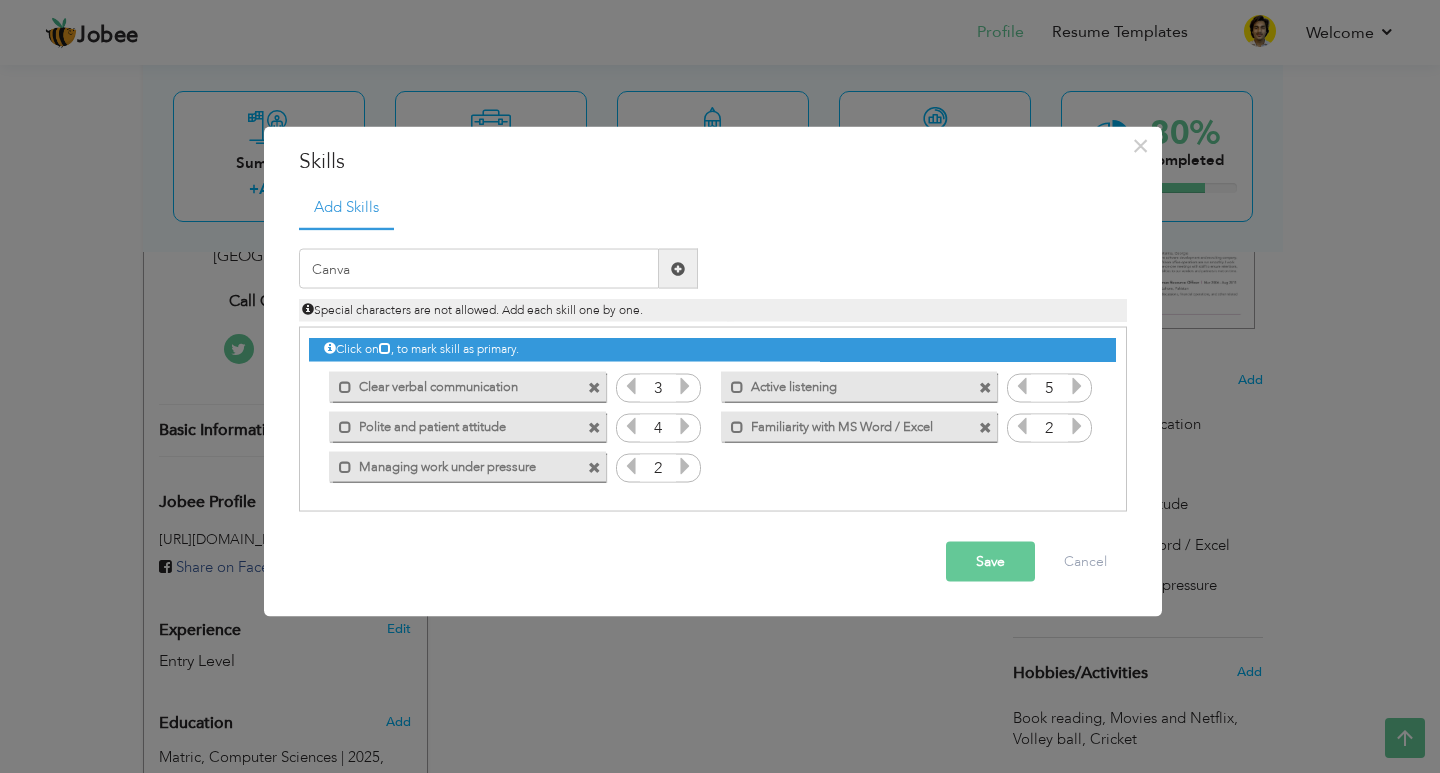 click at bounding box center [678, 268] 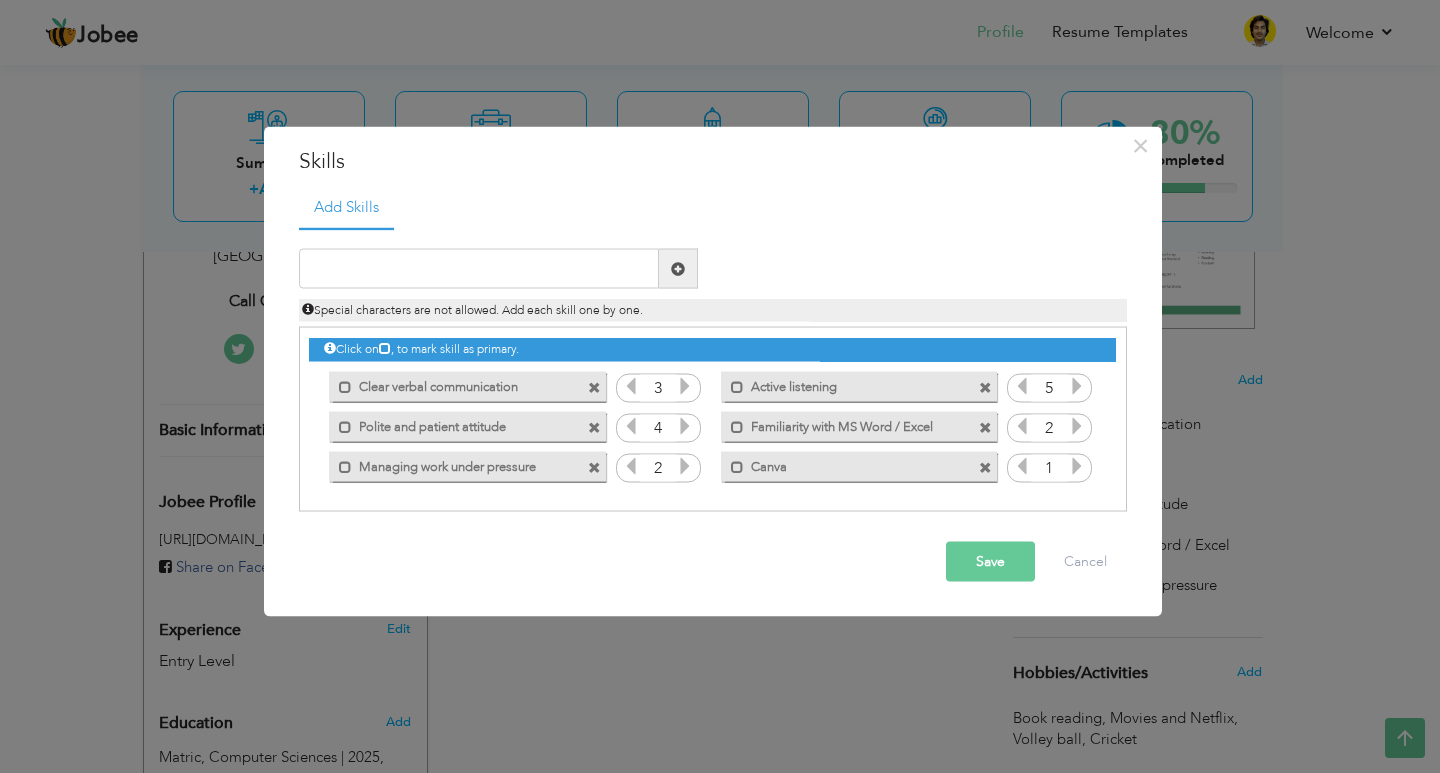 click at bounding box center (1077, 466) 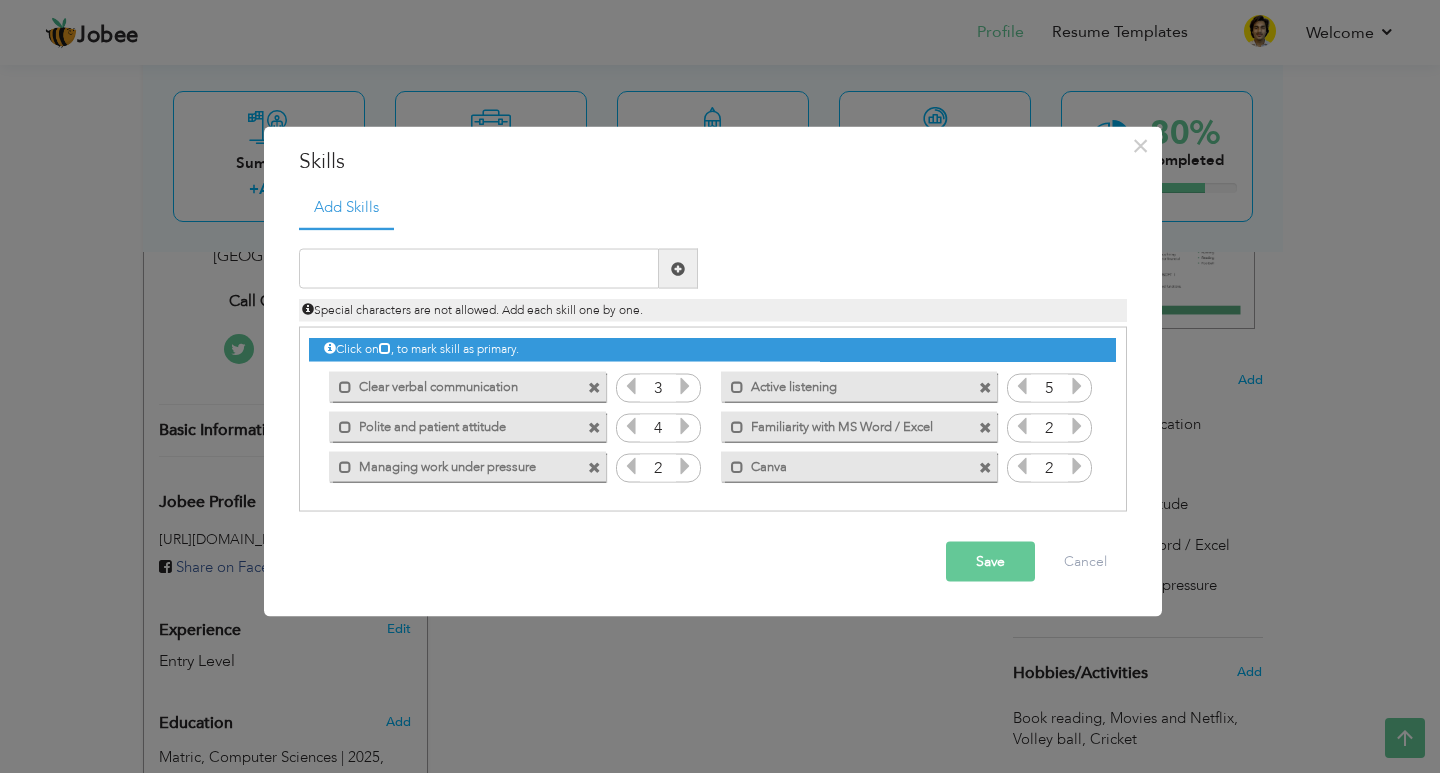 click at bounding box center (1077, 466) 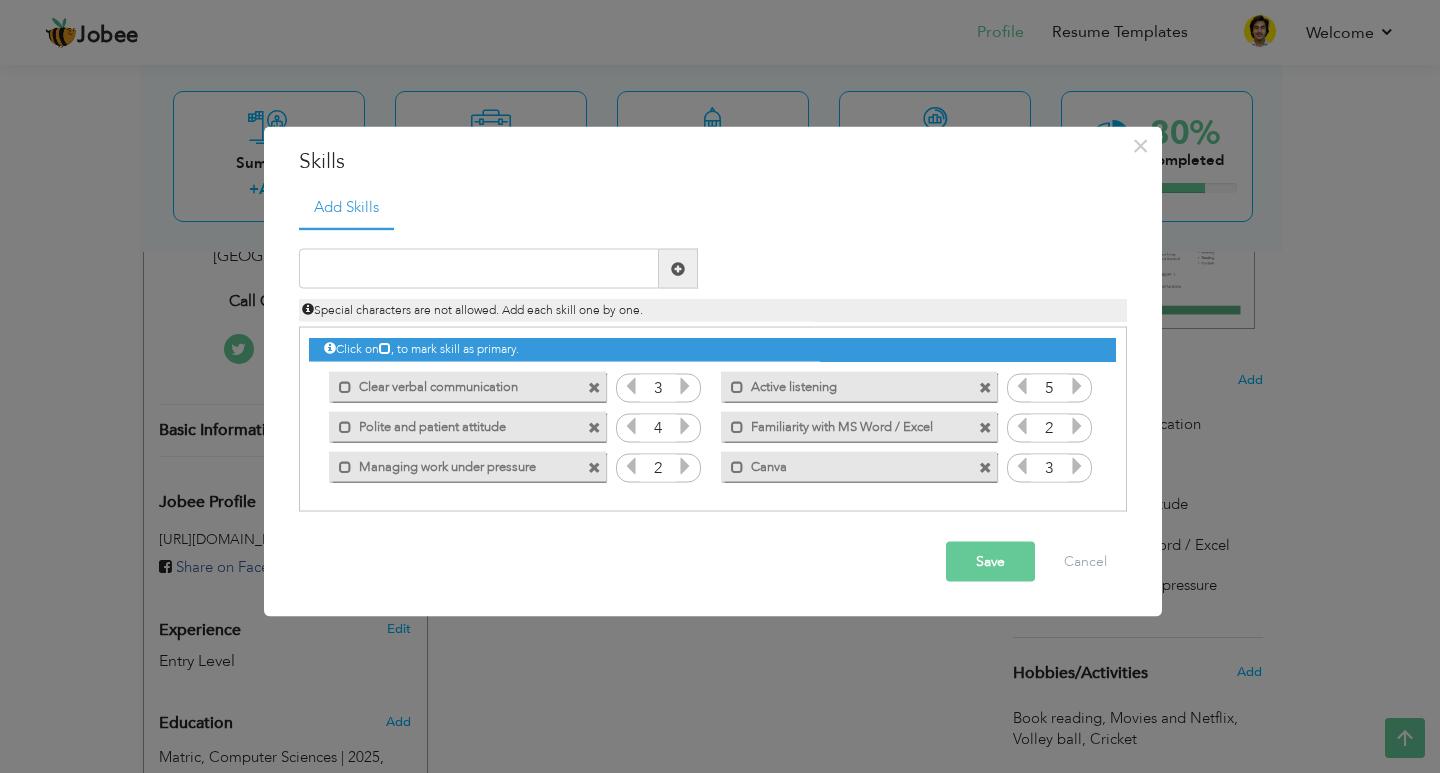 click at bounding box center [1077, 466] 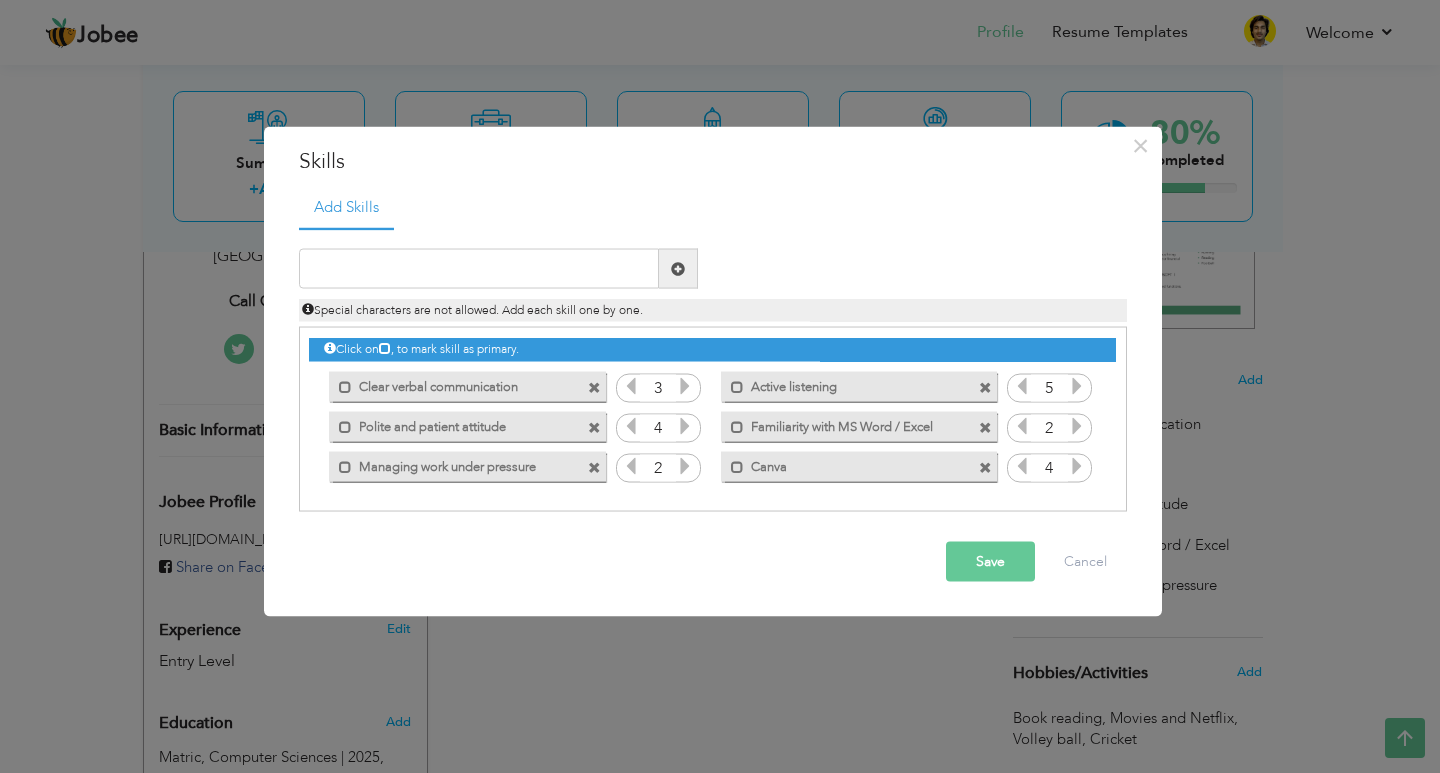 click at bounding box center [1077, 466] 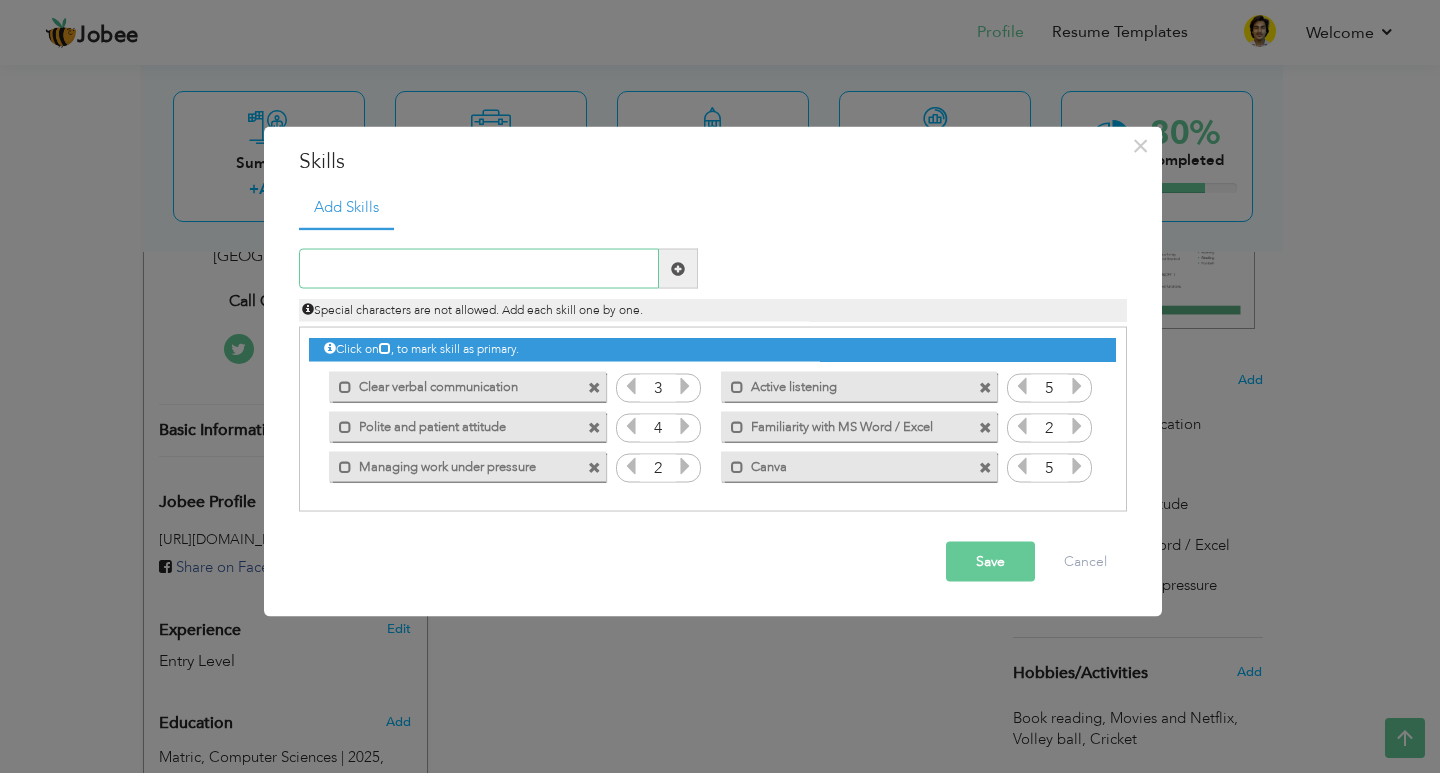 click at bounding box center (479, 269) 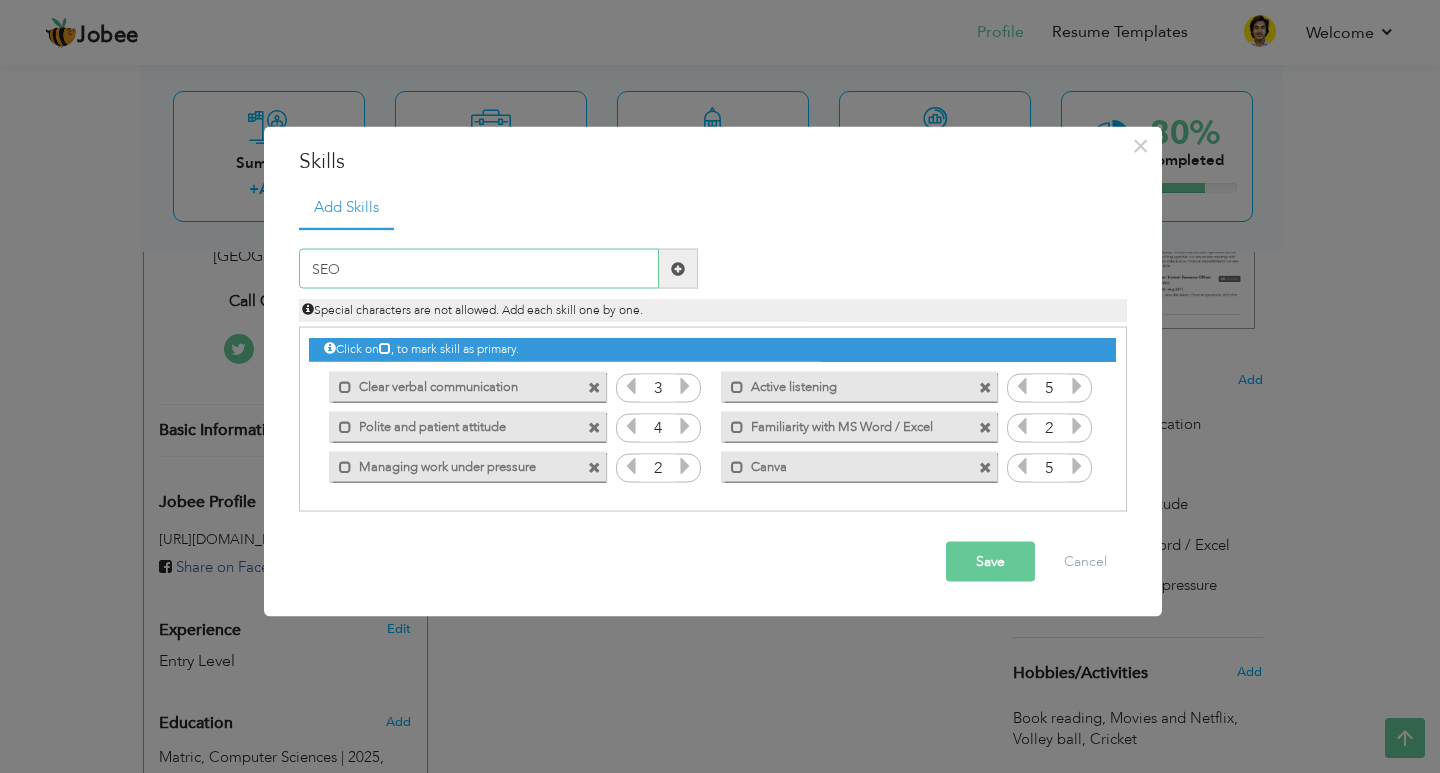type on "SEO" 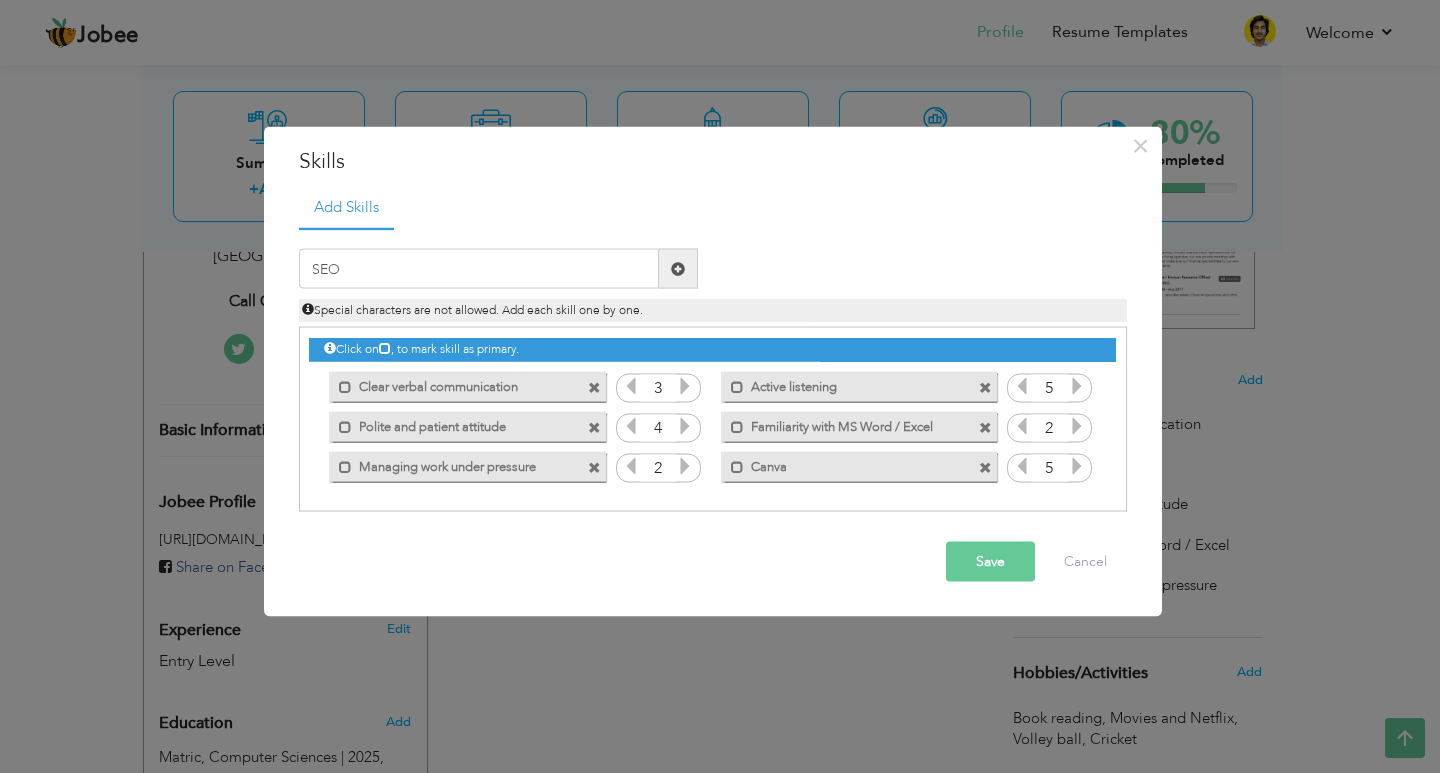 type 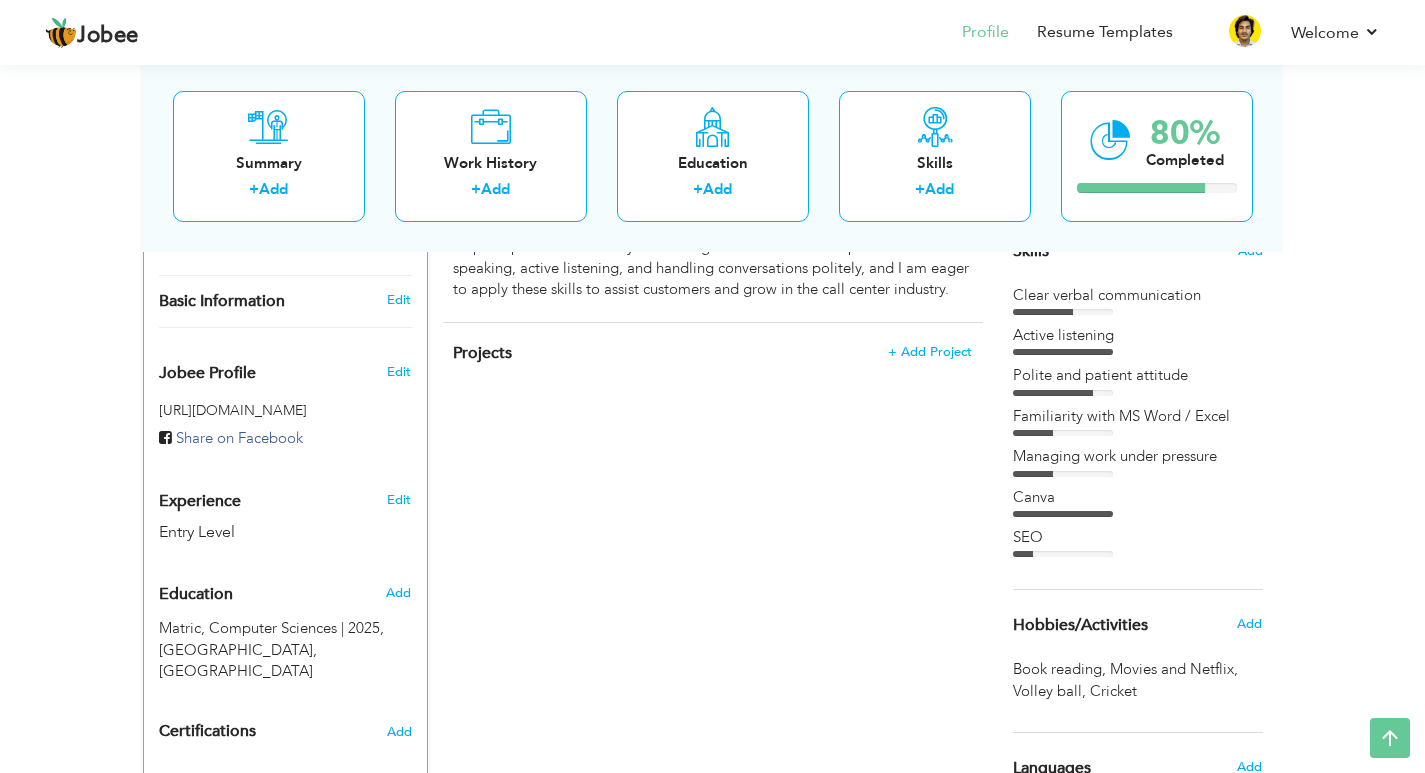 scroll, scrollTop: 400, scrollLeft: 0, axis: vertical 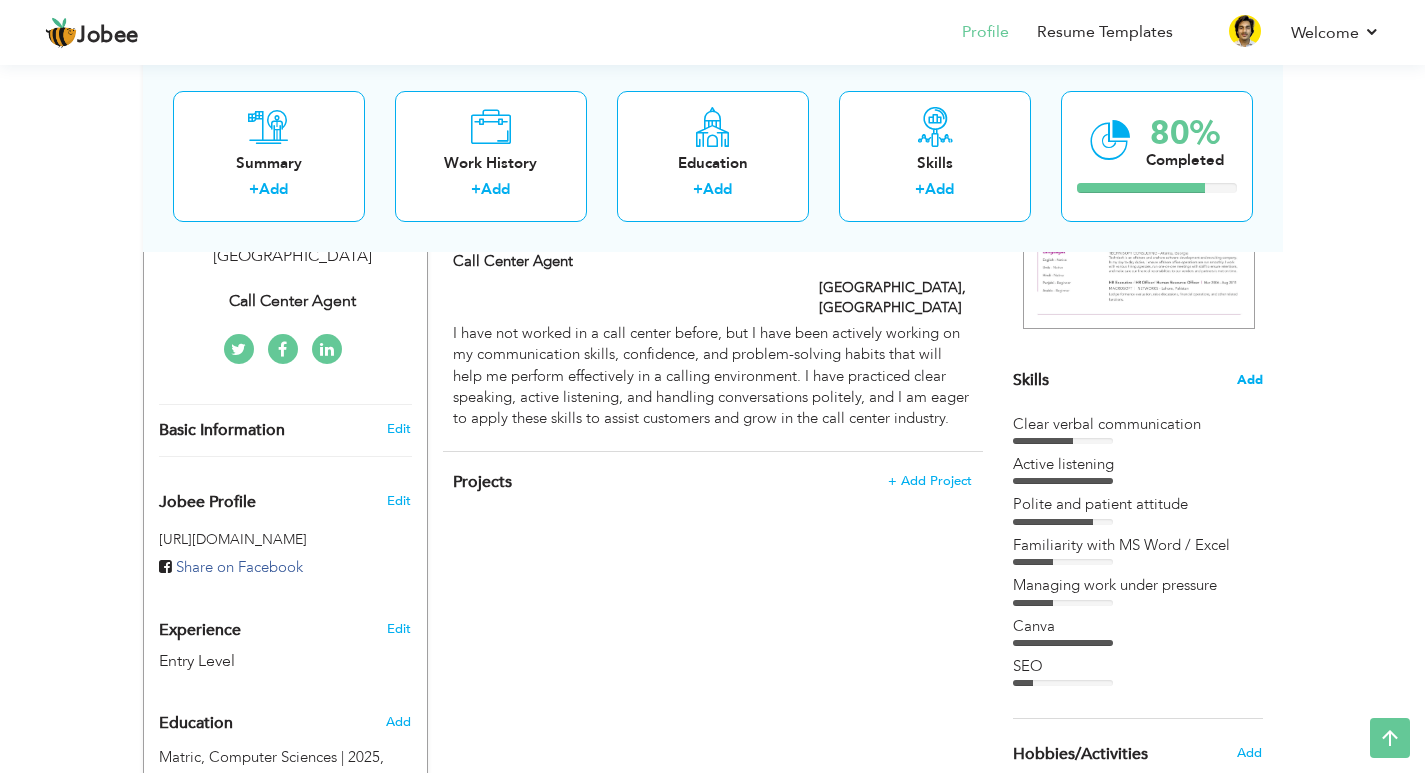 click on "Add" at bounding box center [1250, 380] 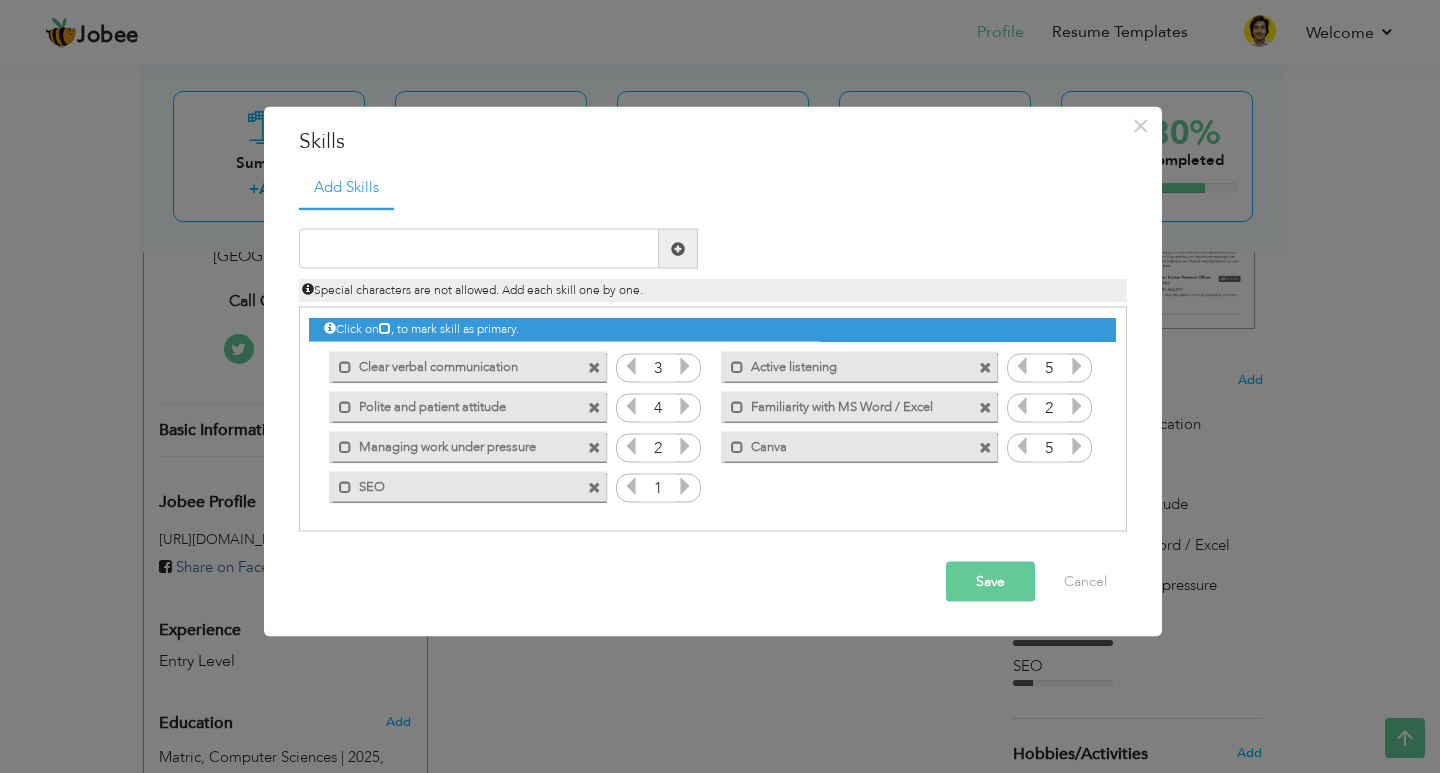 click on "Save" at bounding box center [990, 582] 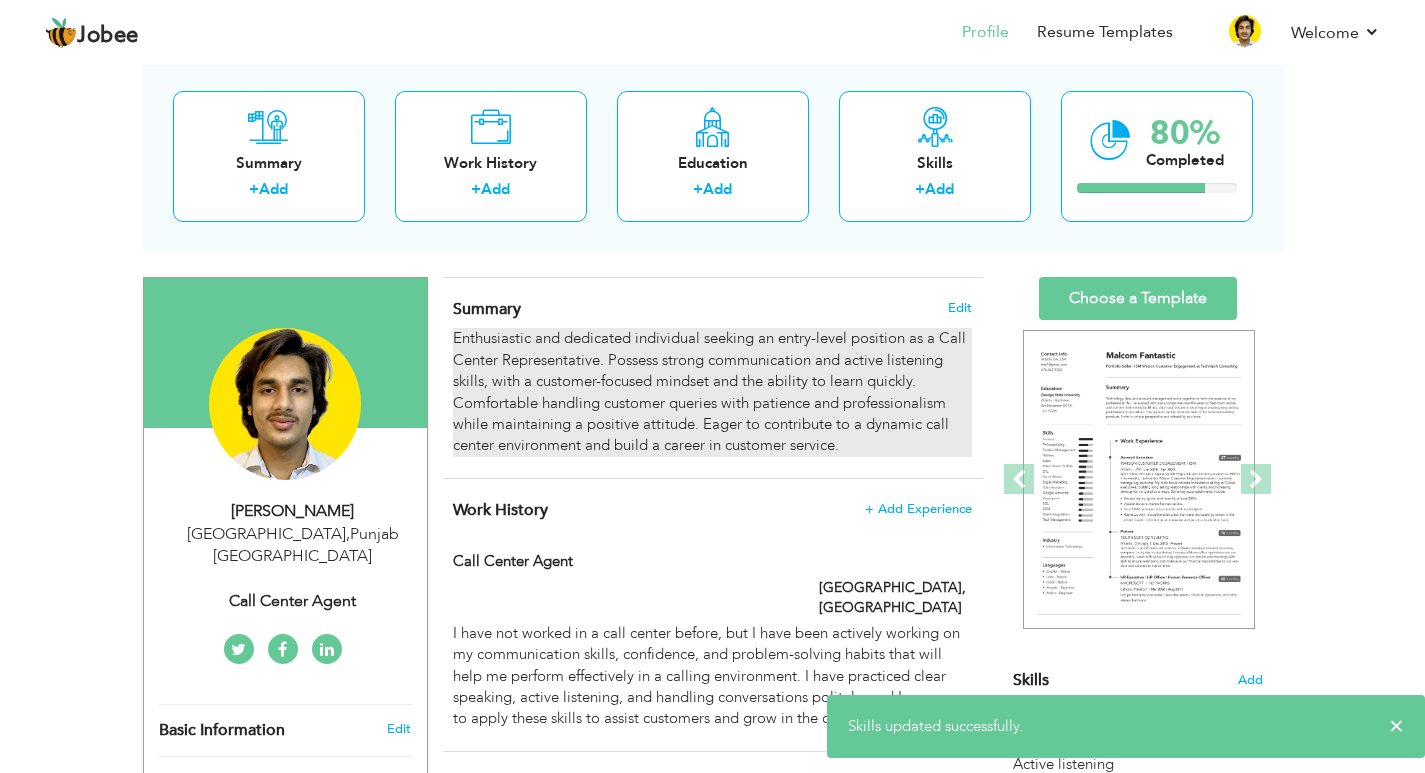 scroll, scrollTop: 0, scrollLeft: 0, axis: both 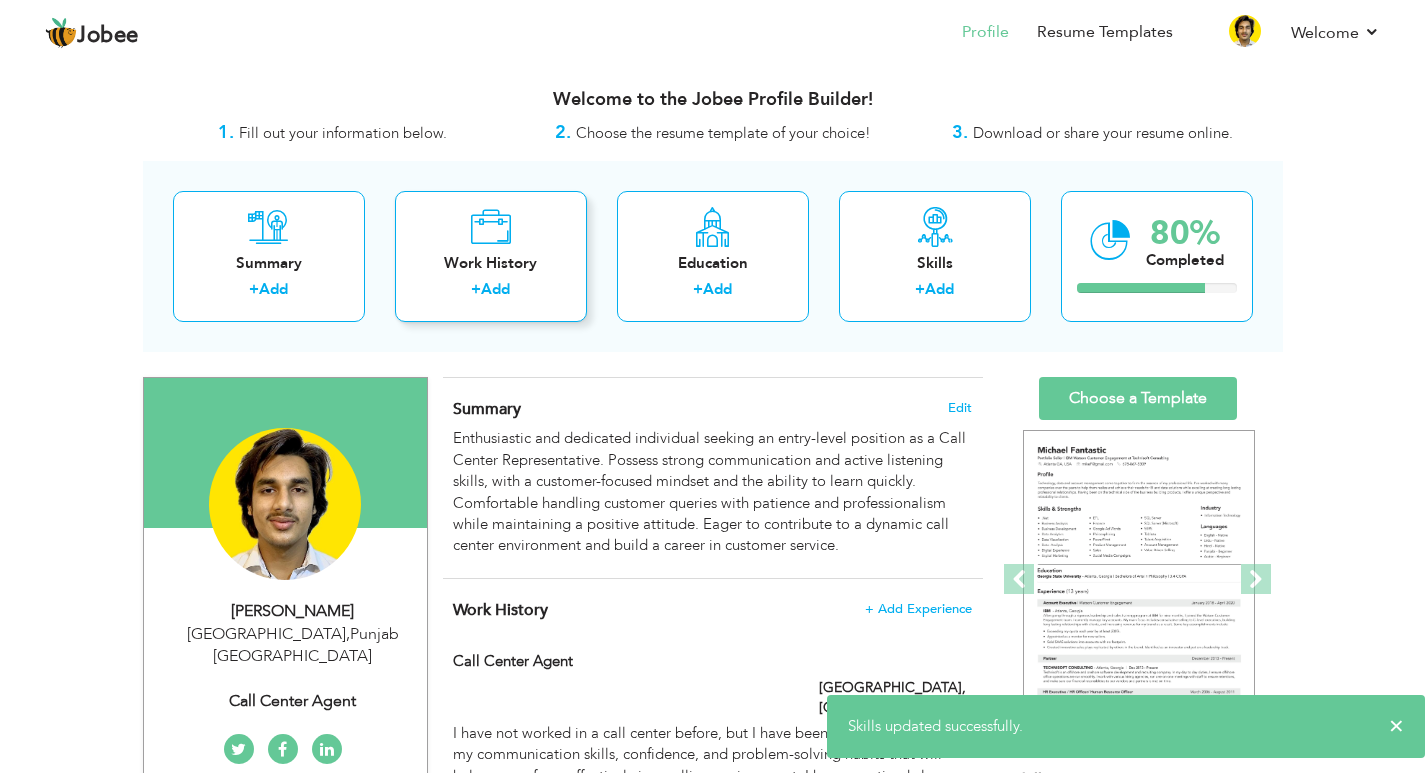 click on "Work History" at bounding box center [491, 263] 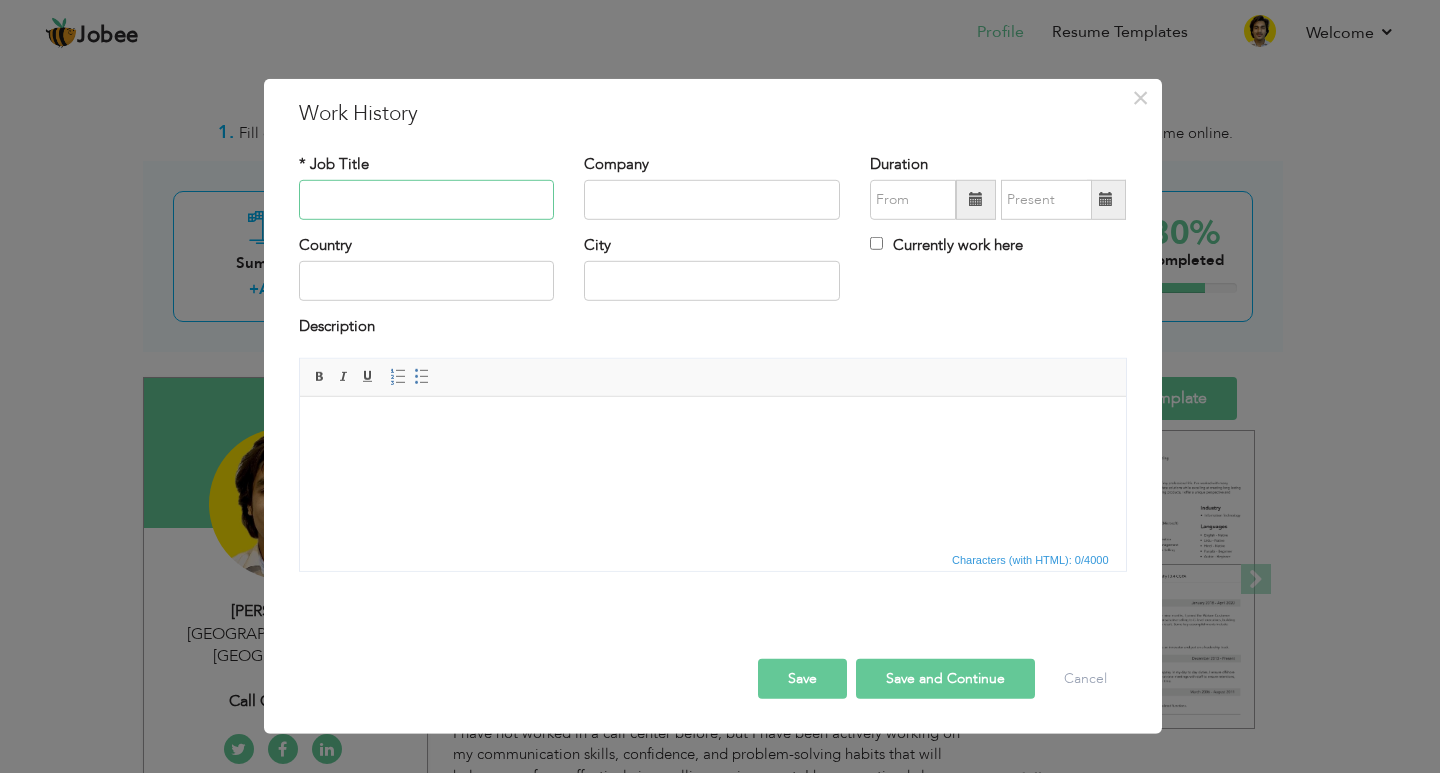 click at bounding box center (427, 200) 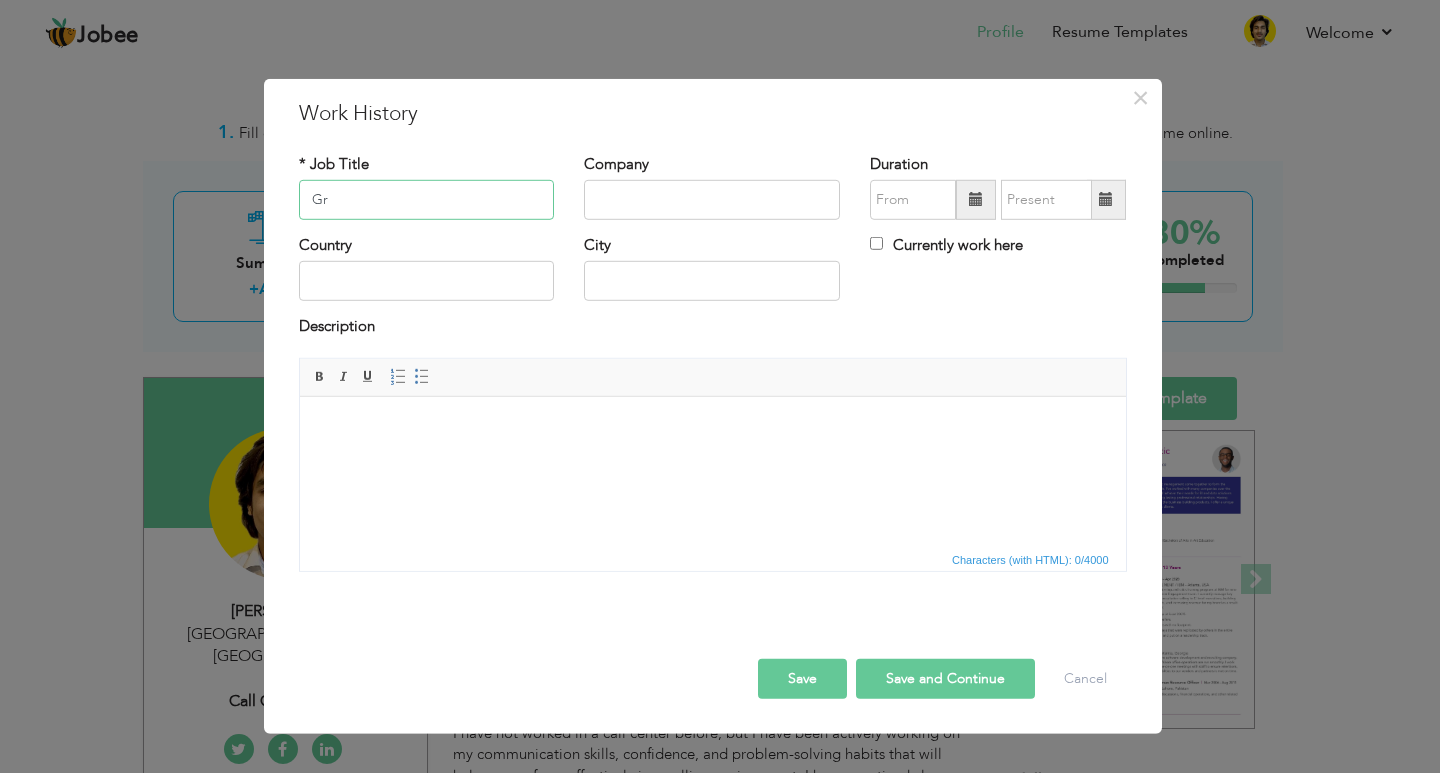 type on "G" 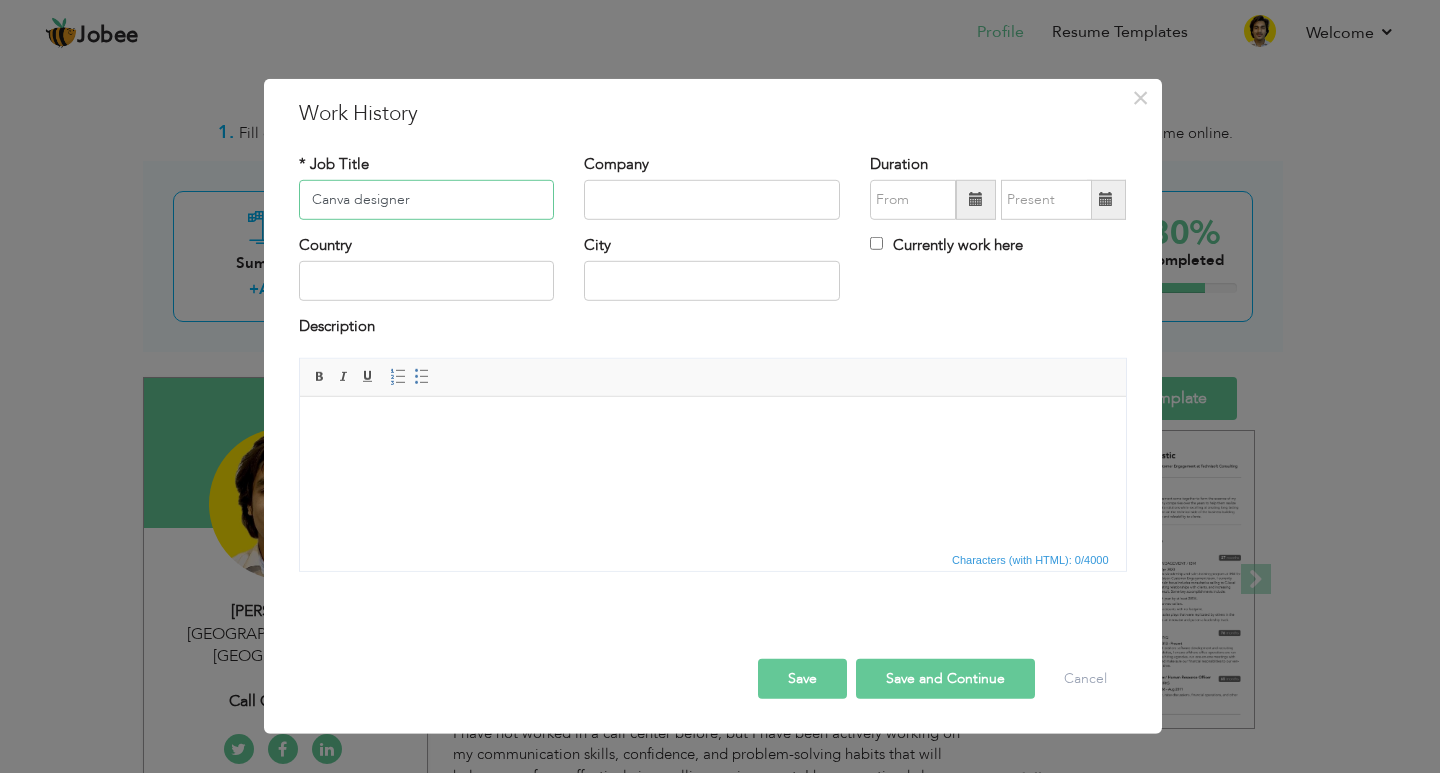 type on "Canva designer" 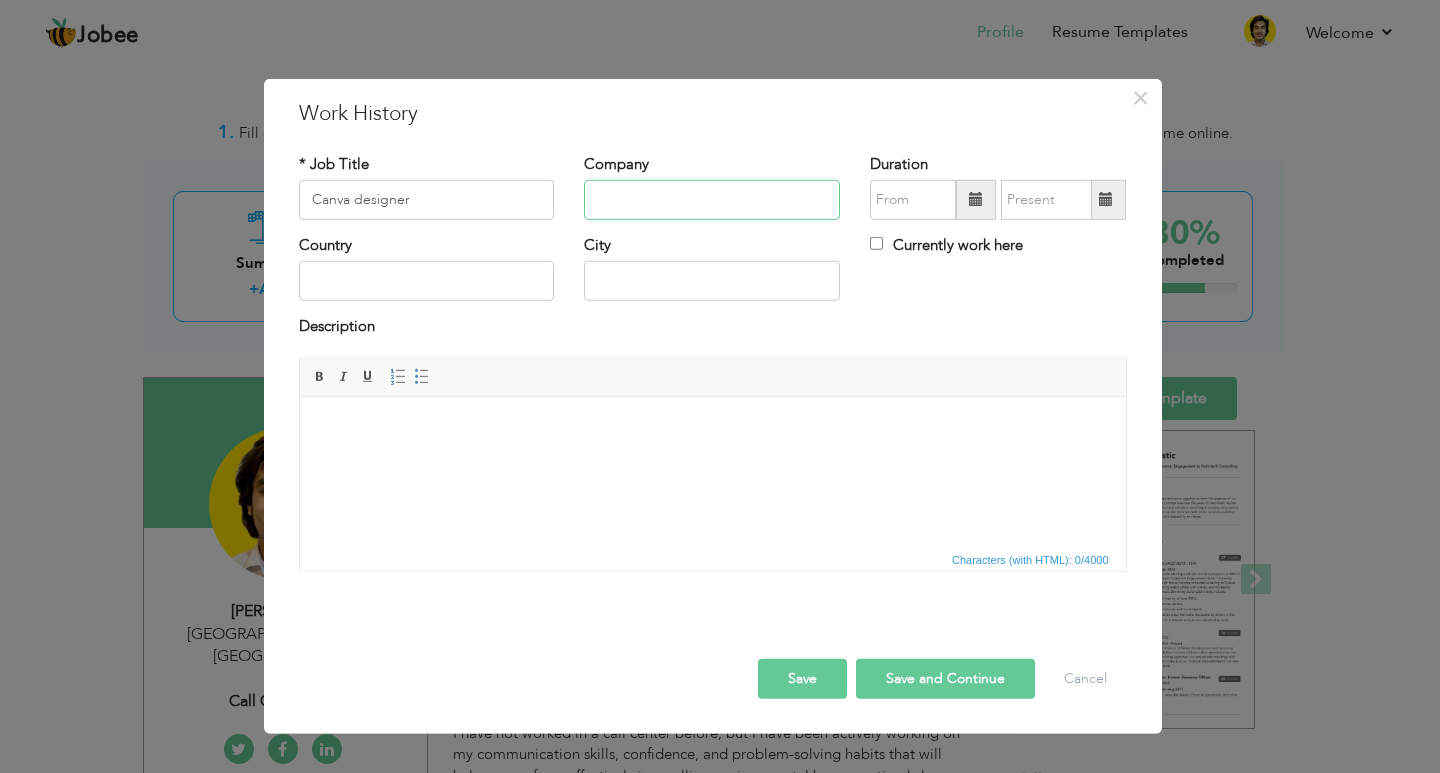 click at bounding box center (712, 200) 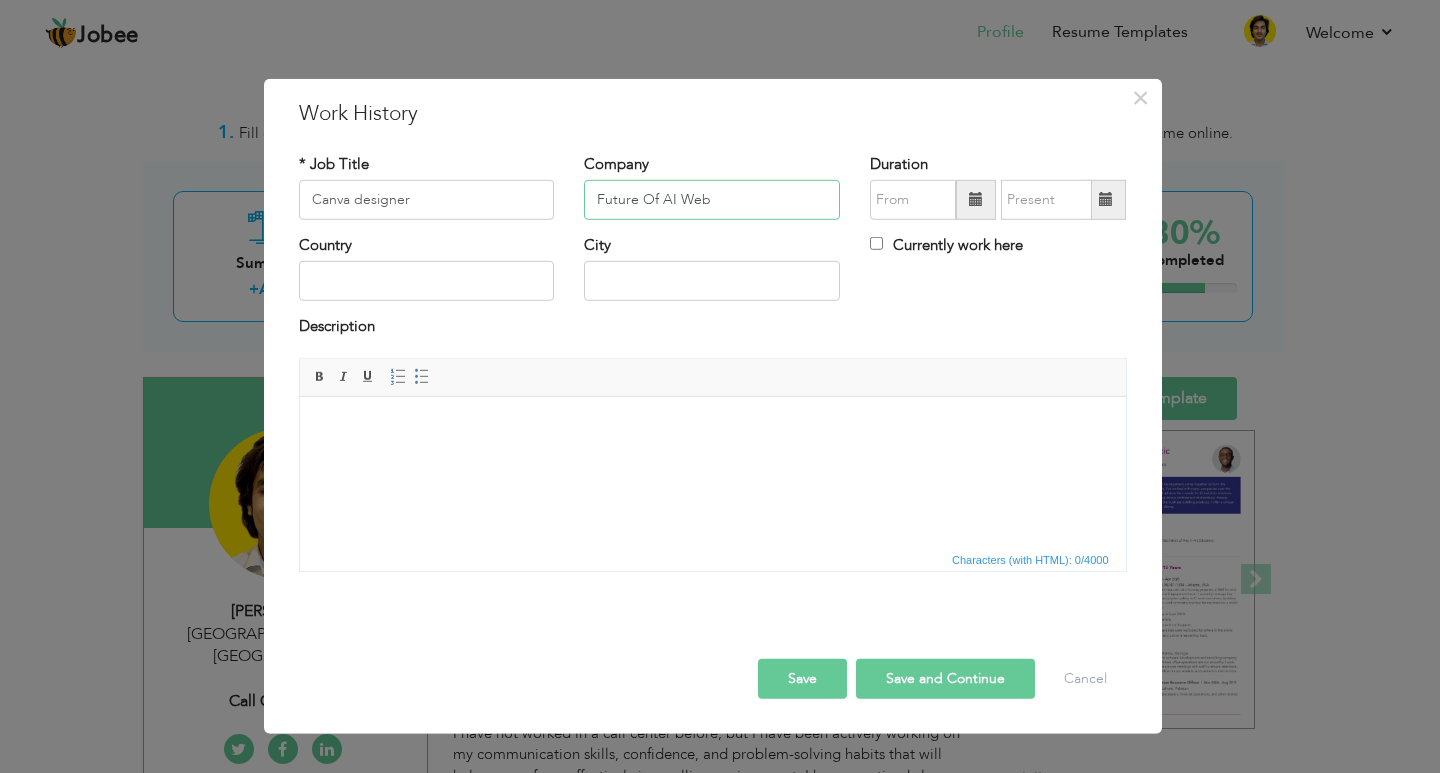 type on "Future Of AI Web" 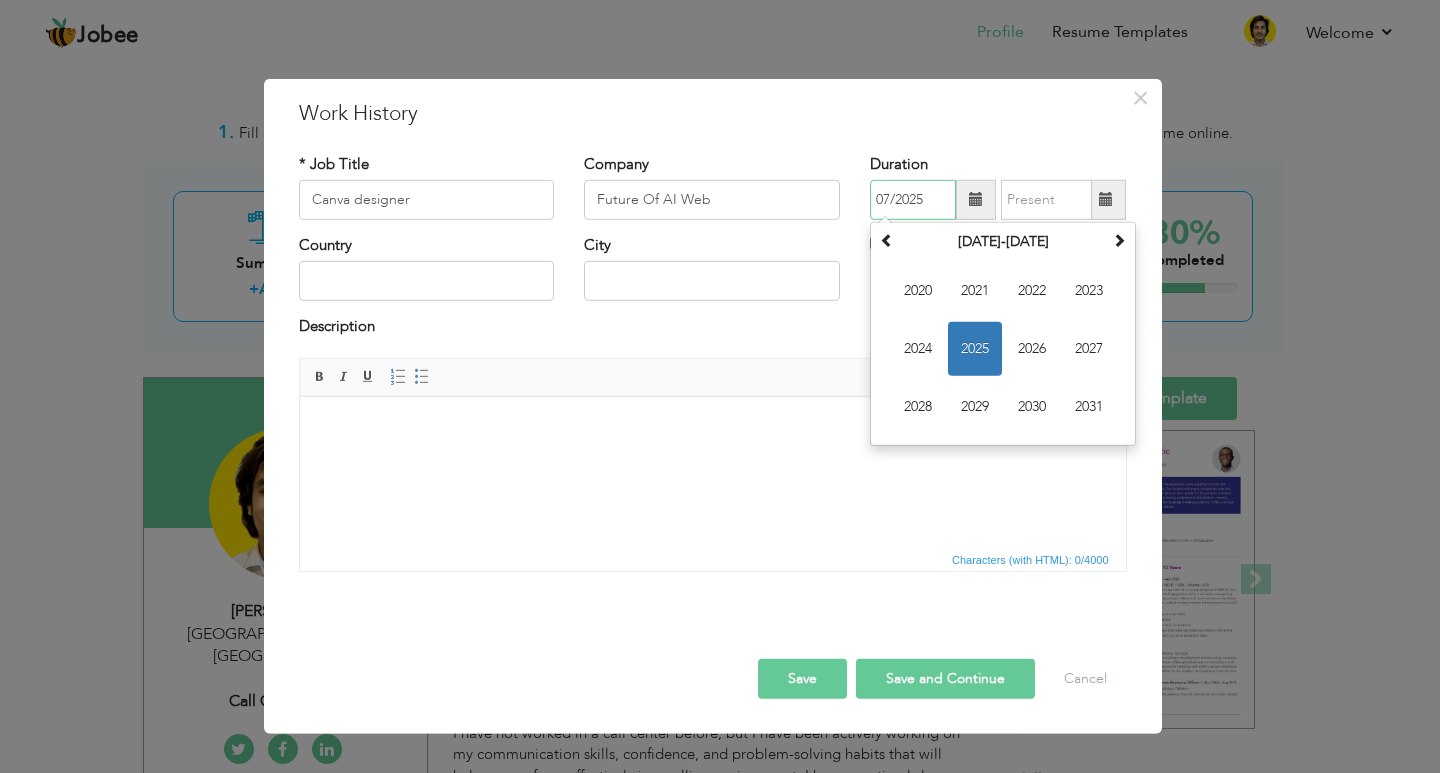 click on "07/2025" at bounding box center (913, 200) 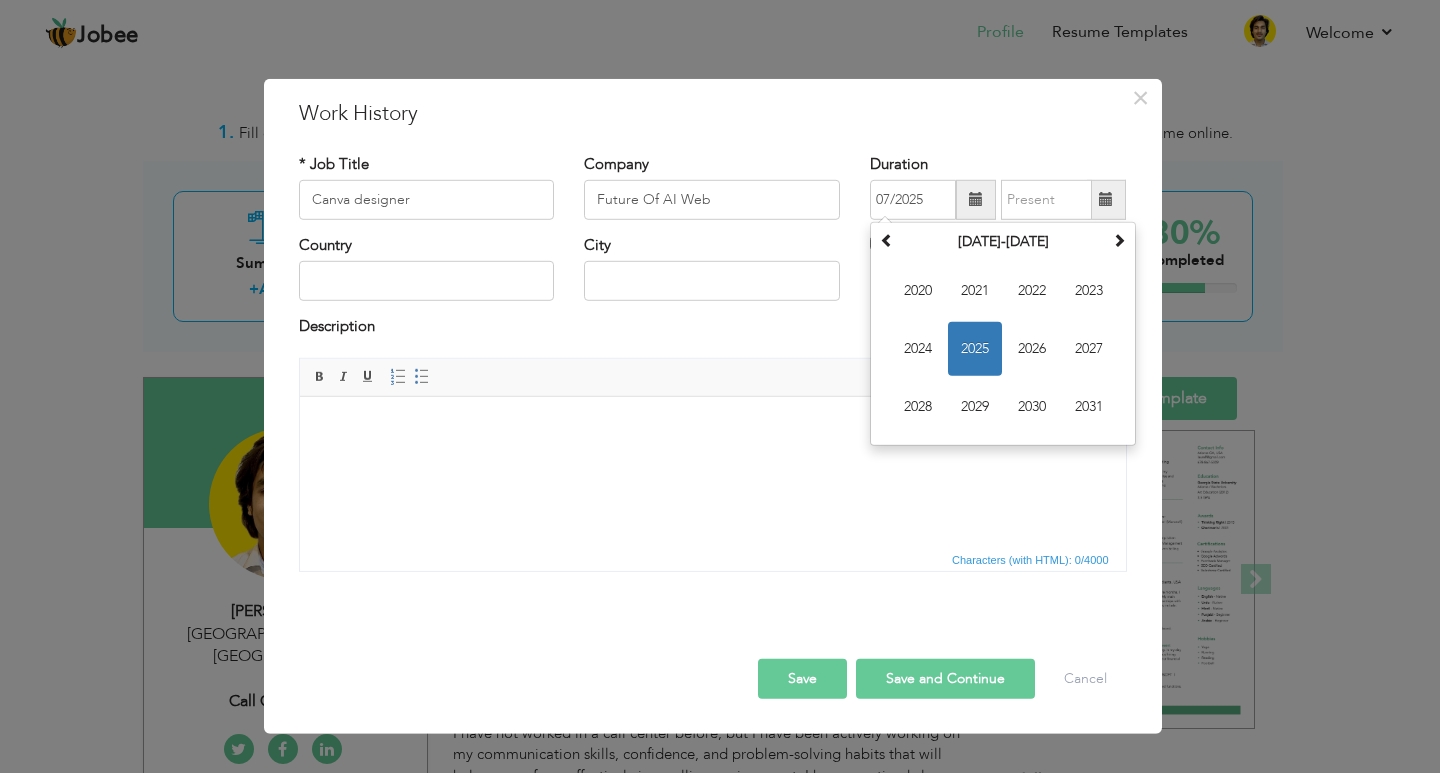 click at bounding box center [712, 426] 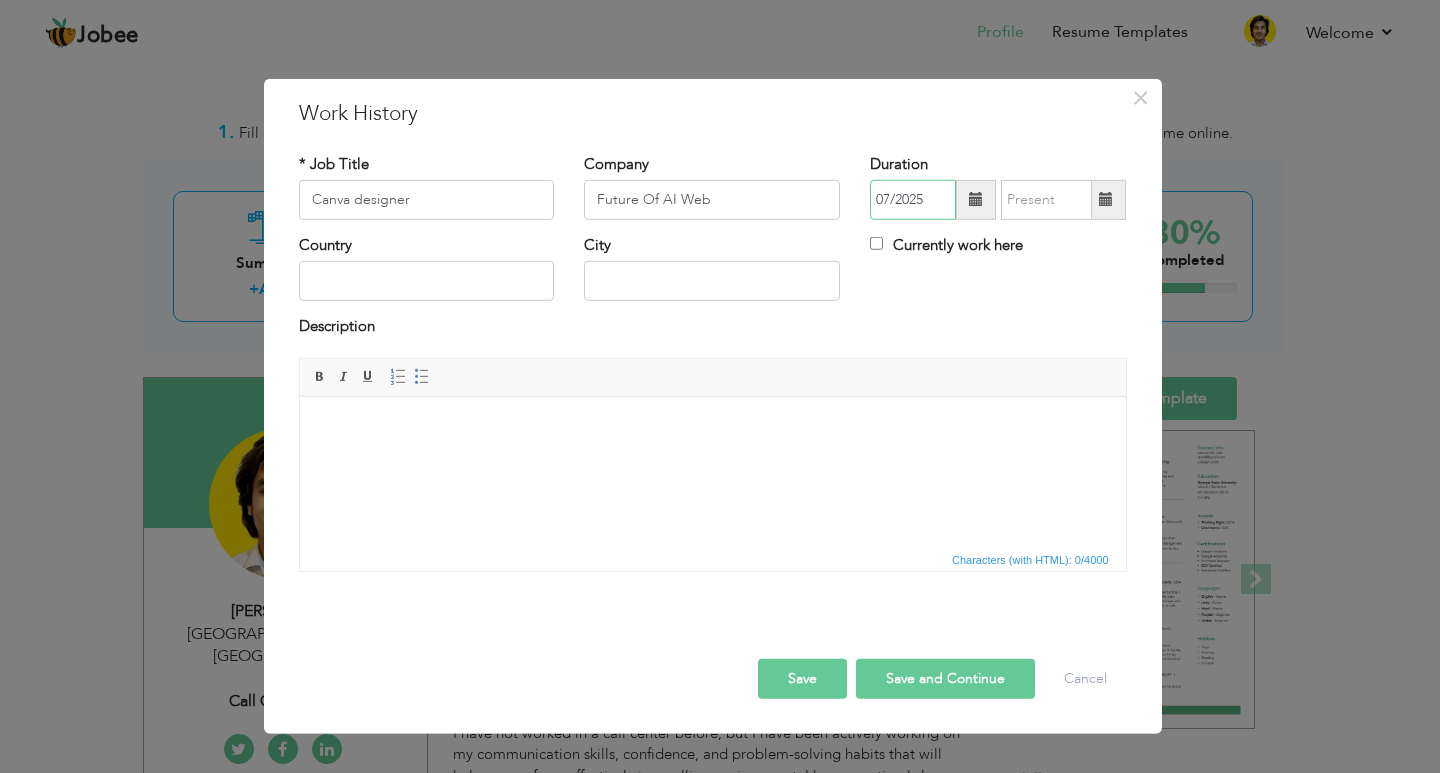 click on "07/2025" at bounding box center (913, 200) 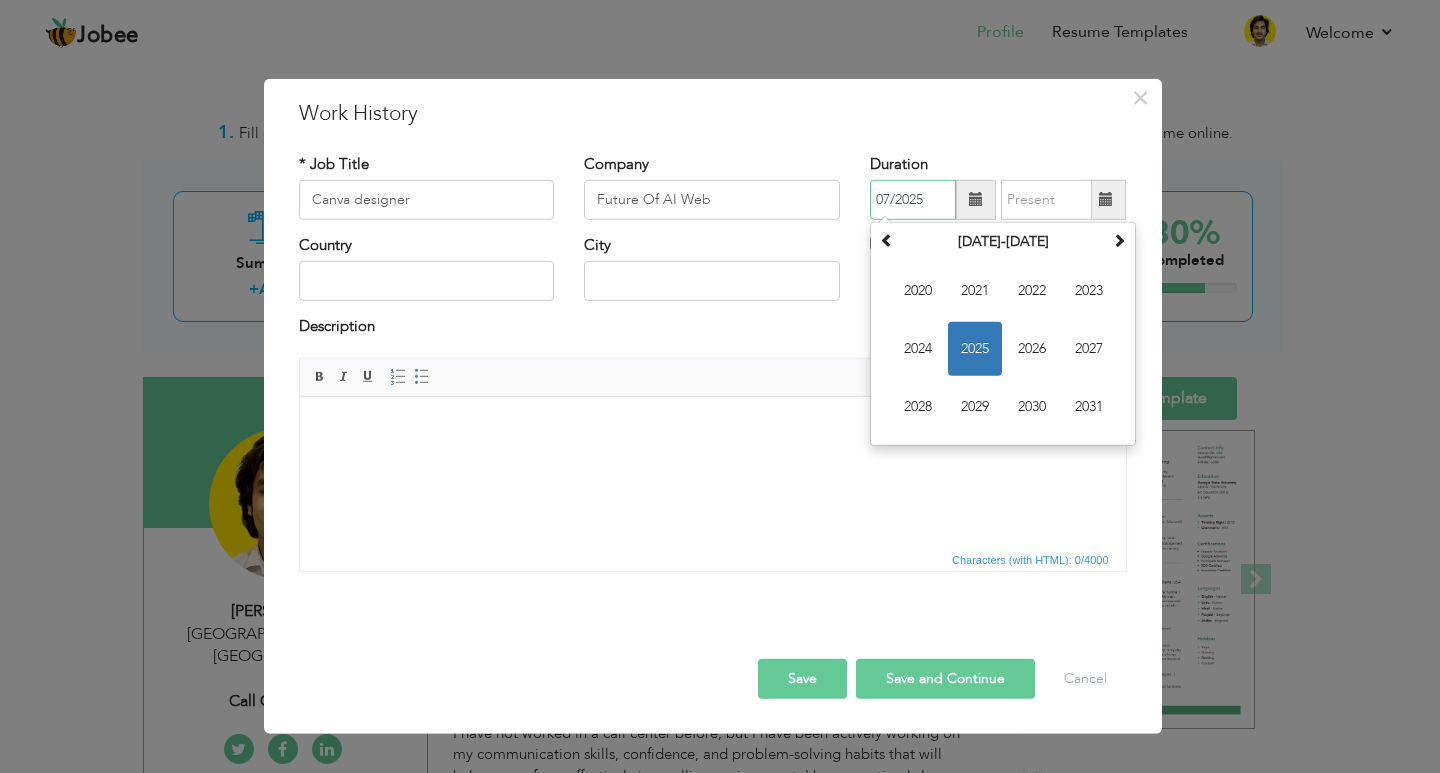 click on "2025" at bounding box center (975, 349) 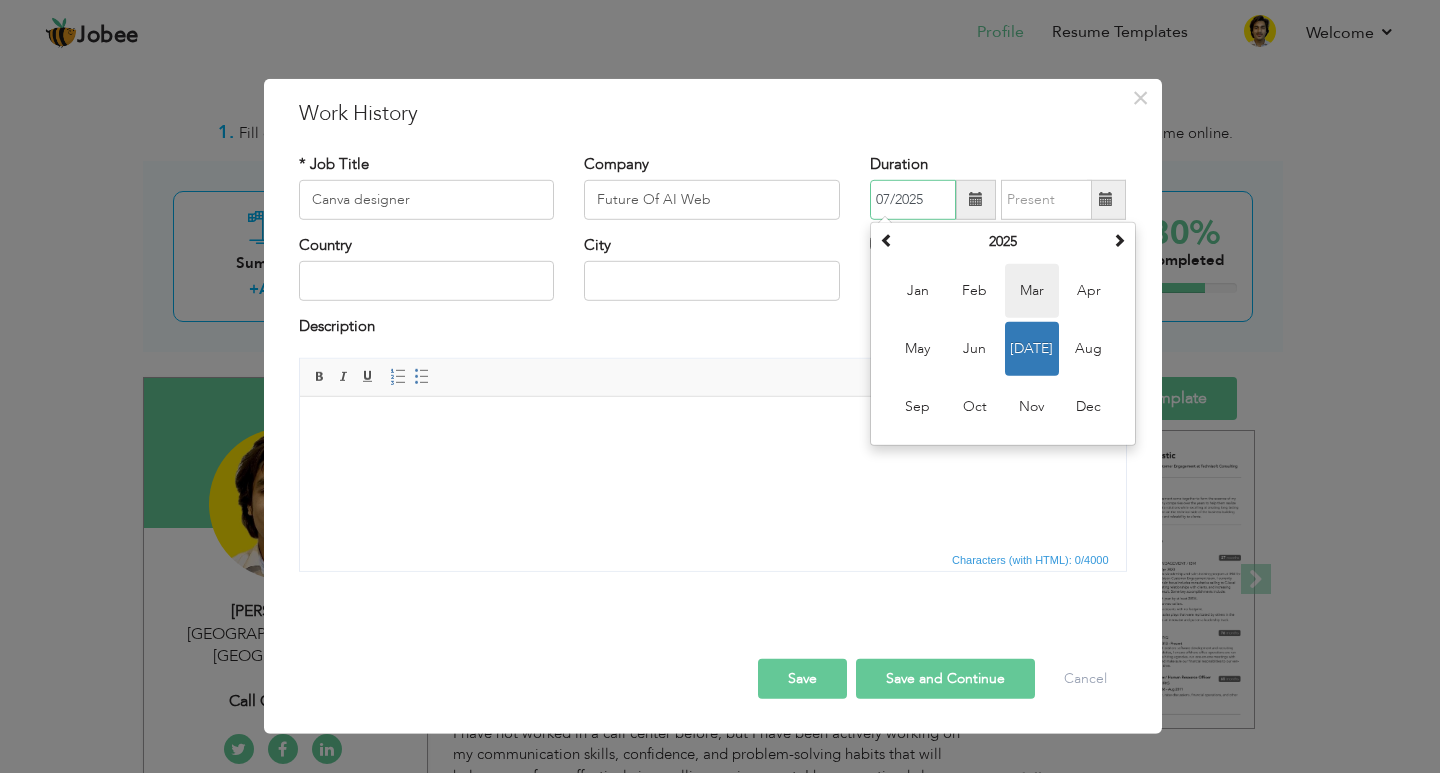 click on "Mar" at bounding box center (1032, 291) 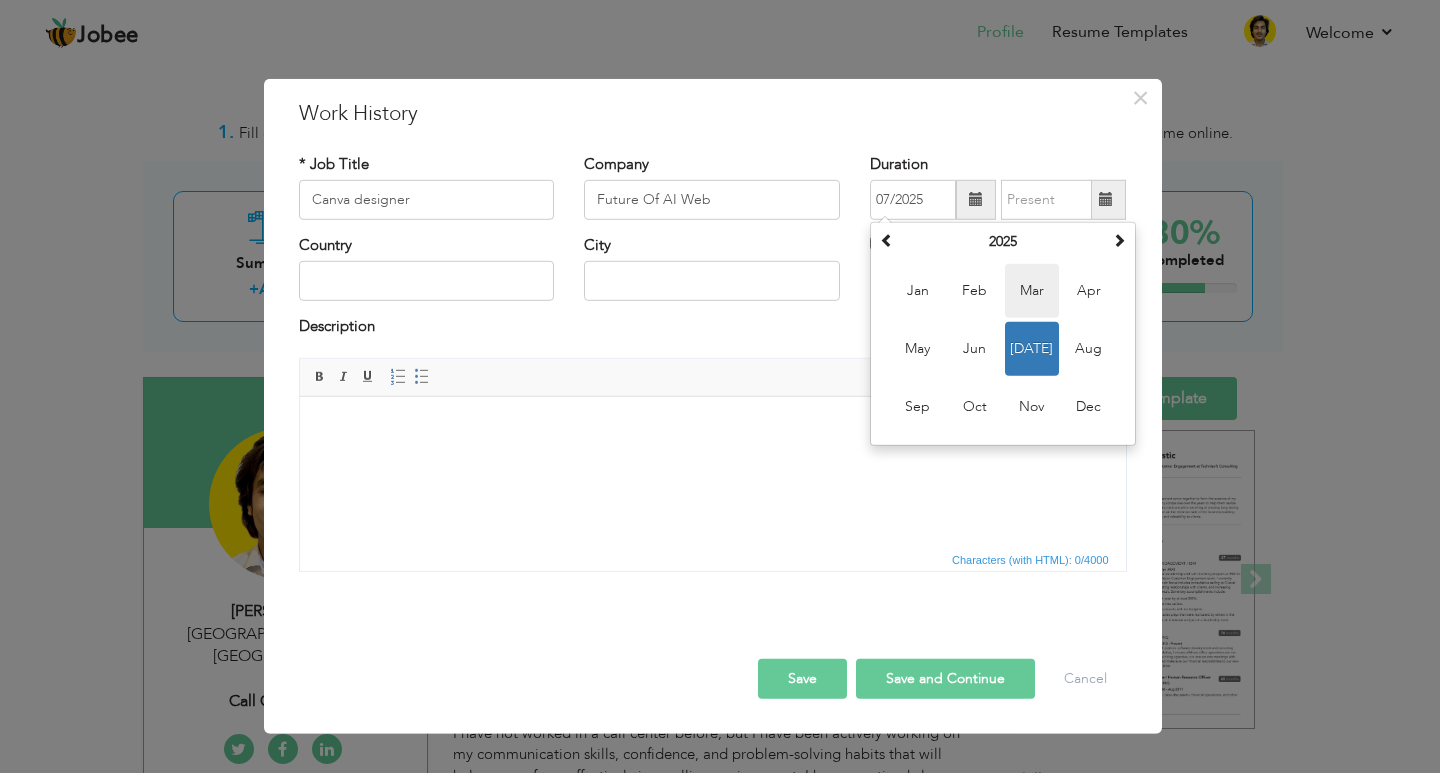 type on "03/2025" 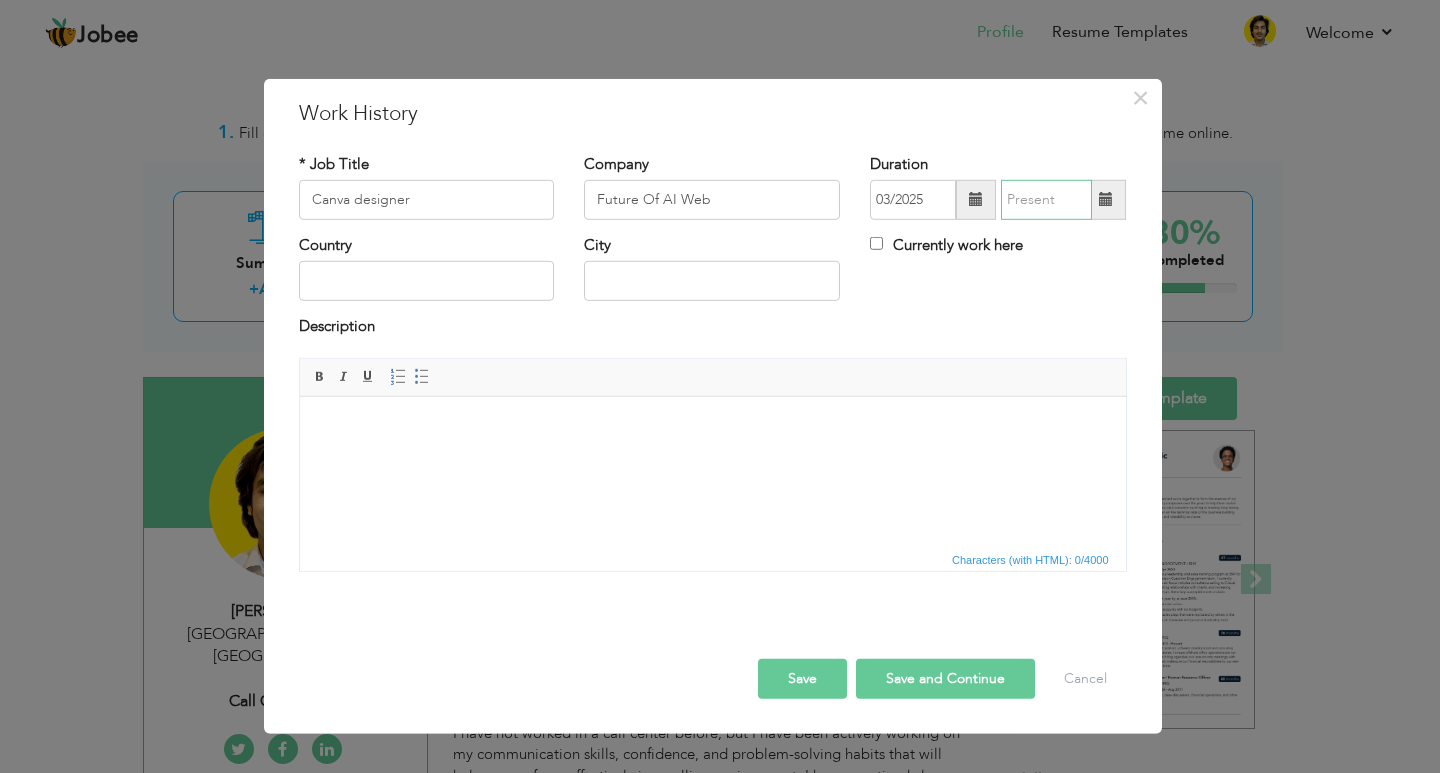 type on "07/2025" 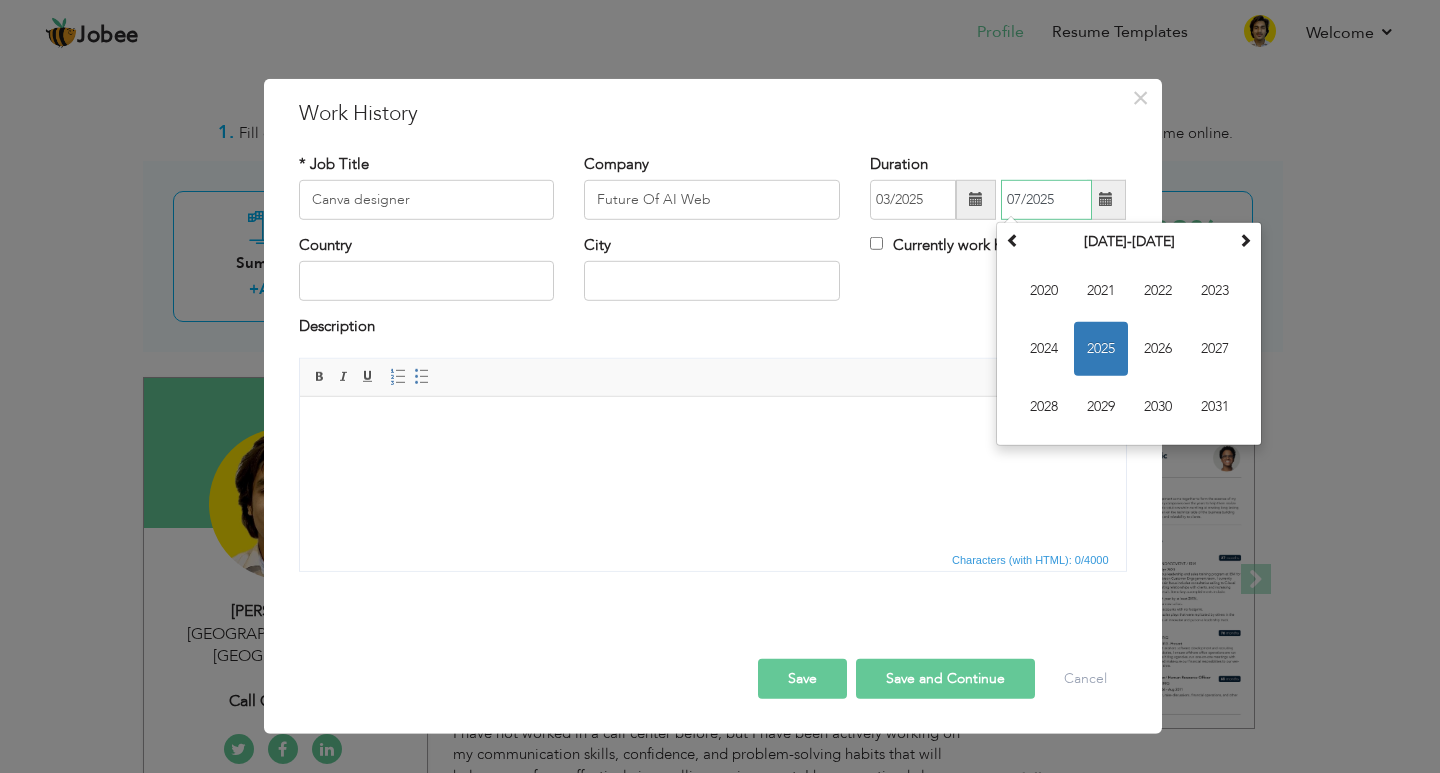 click on "07/2025" at bounding box center (1046, 200) 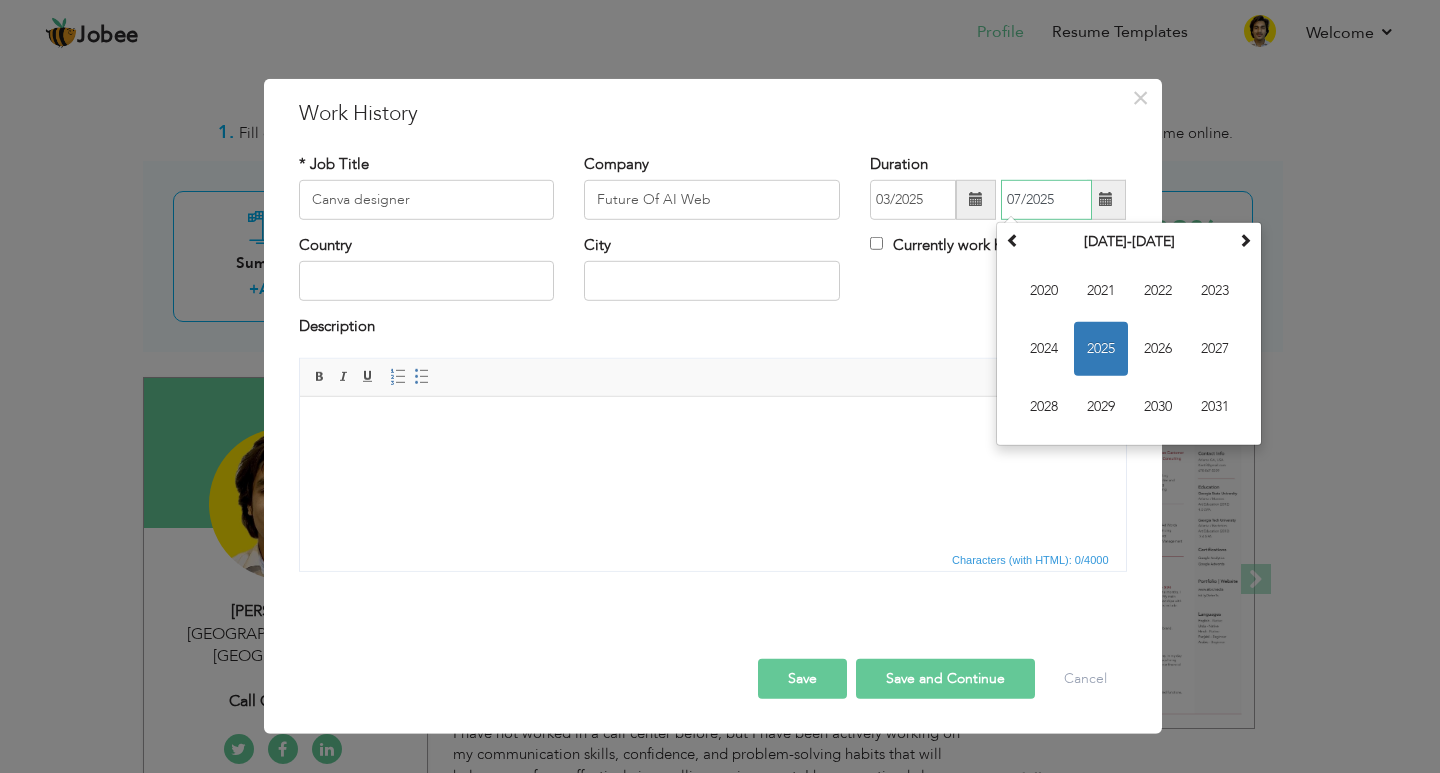 click on "2025" at bounding box center (1101, 349) 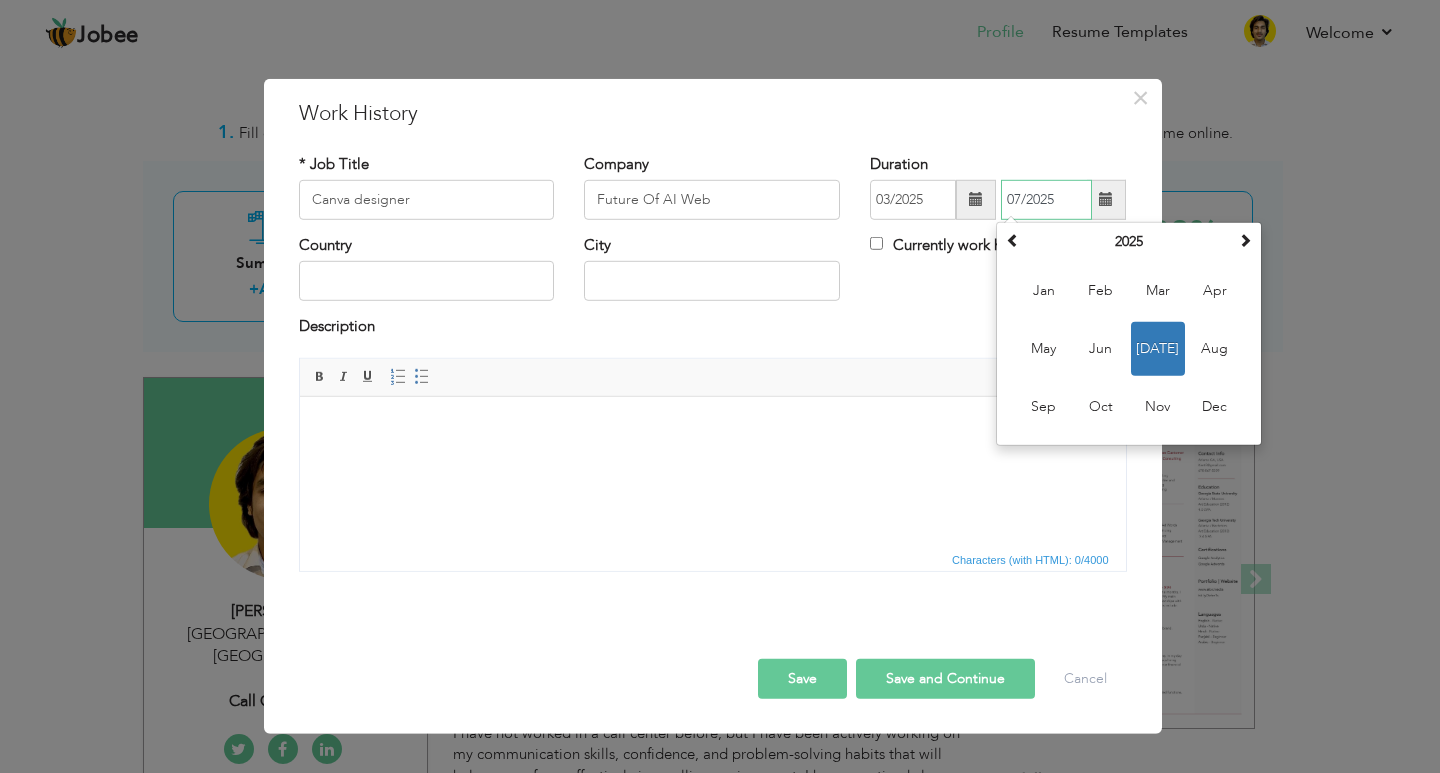click on "[DATE]" at bounding box center (1158, 349) 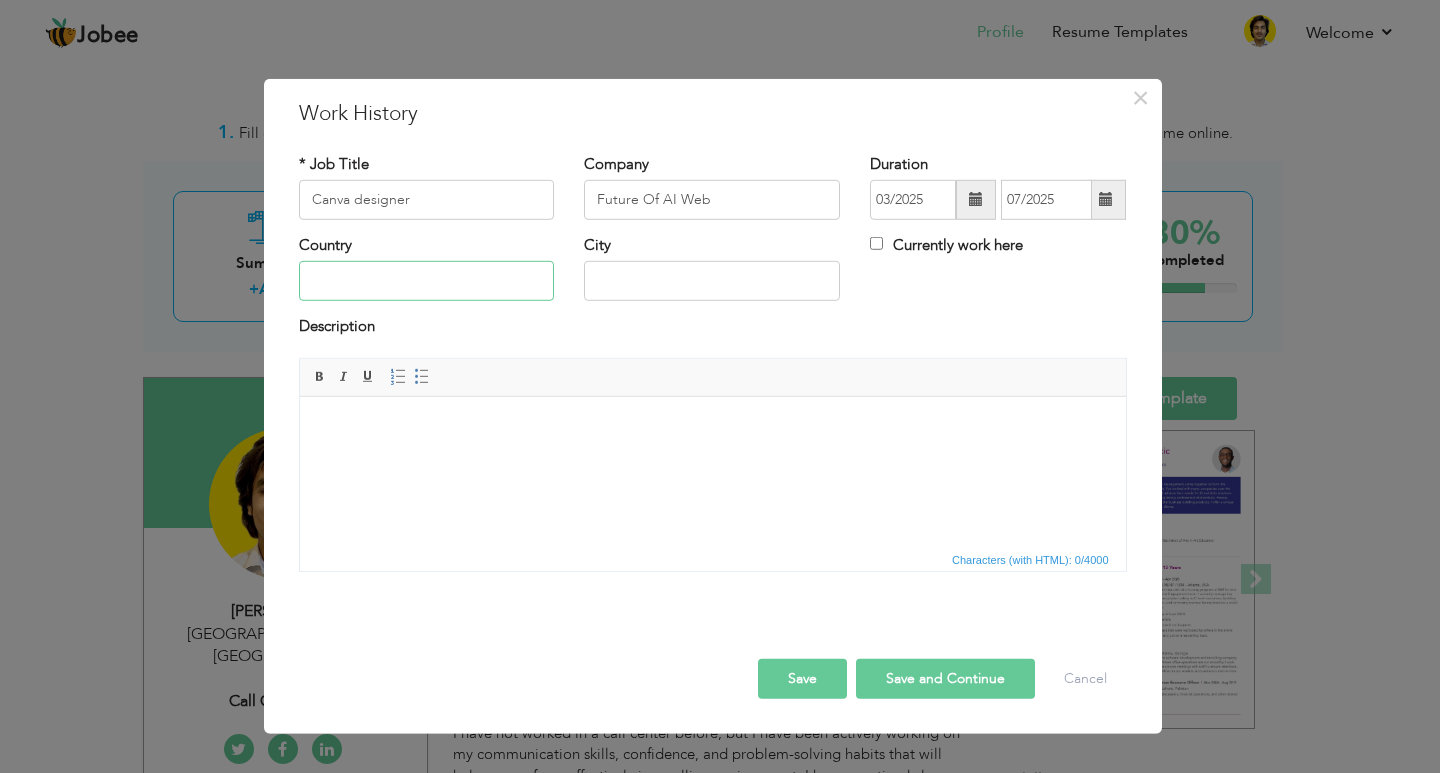click at bounding box center (427, 281) 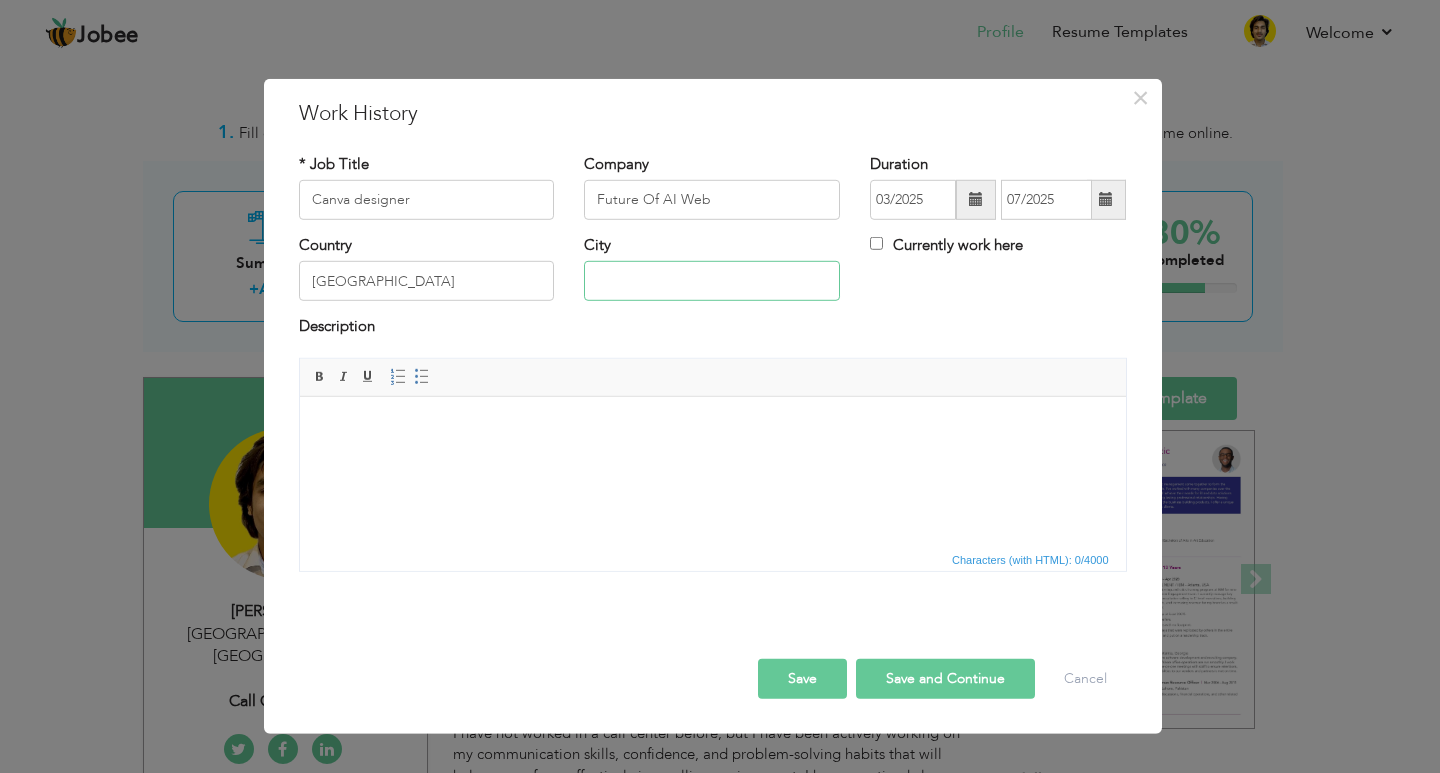 type on "[GEOGRAPHIC_DATA], [US_STATE]" 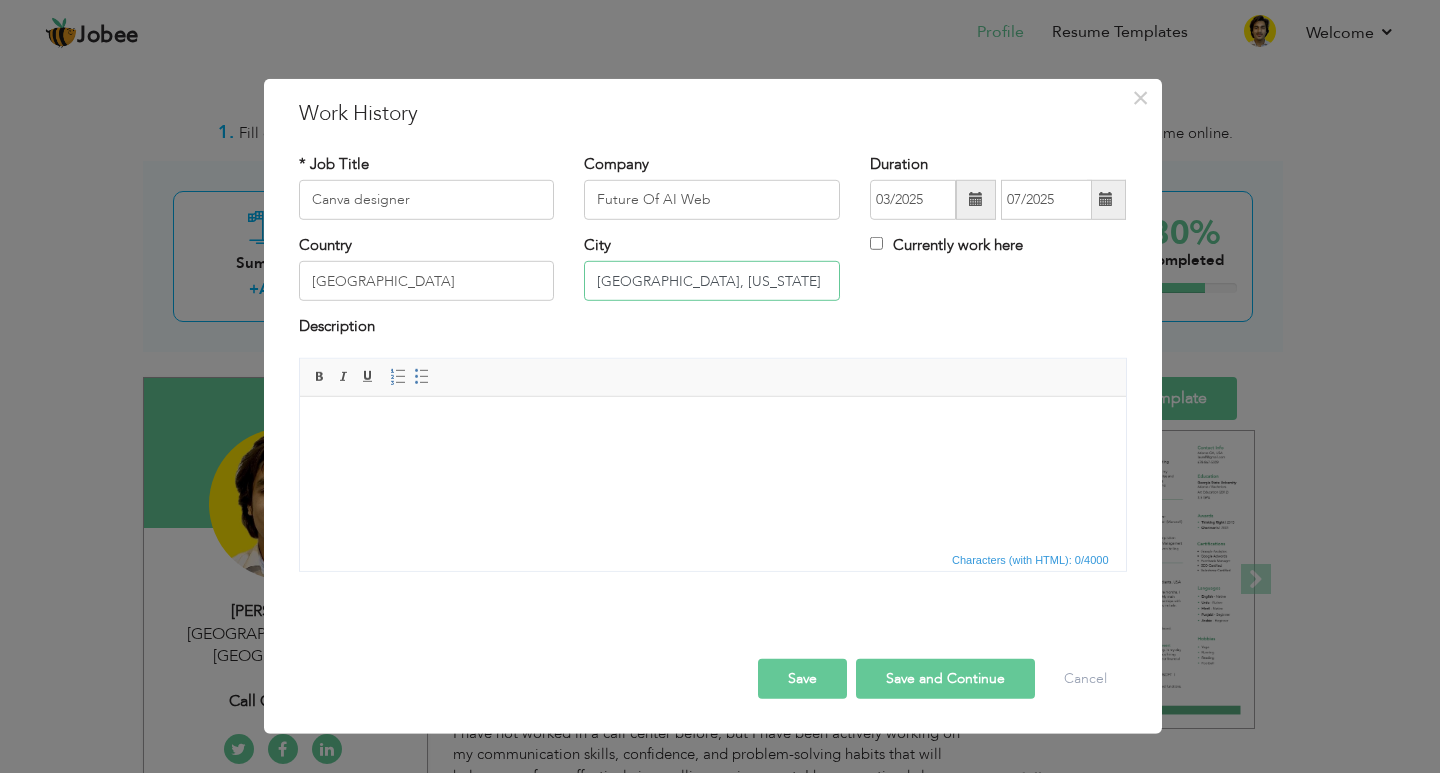 click on "[GEOGRAPHIC_DATA], [US_STATE]" at bounding box center (712, 281) 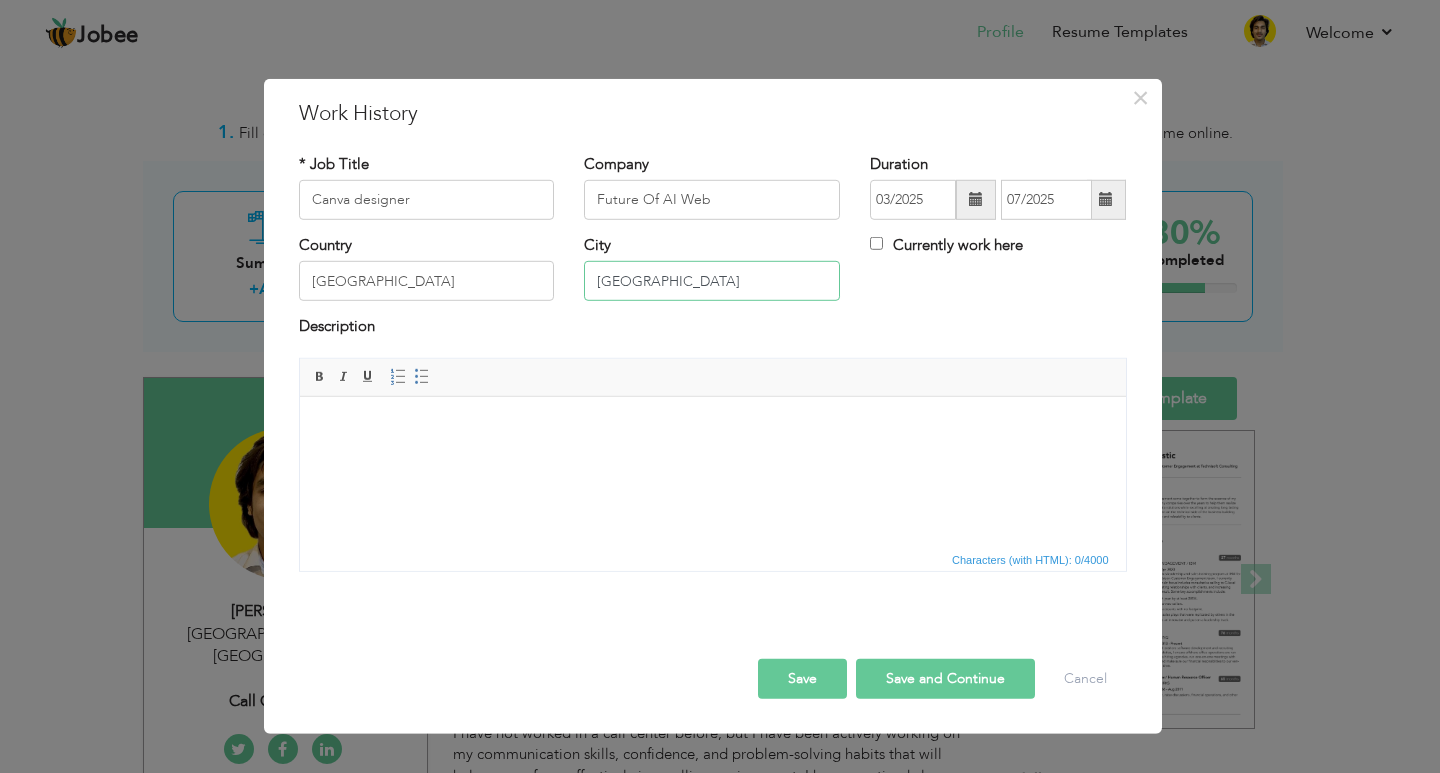type on "[GEOGRAPHIC_DATA]" 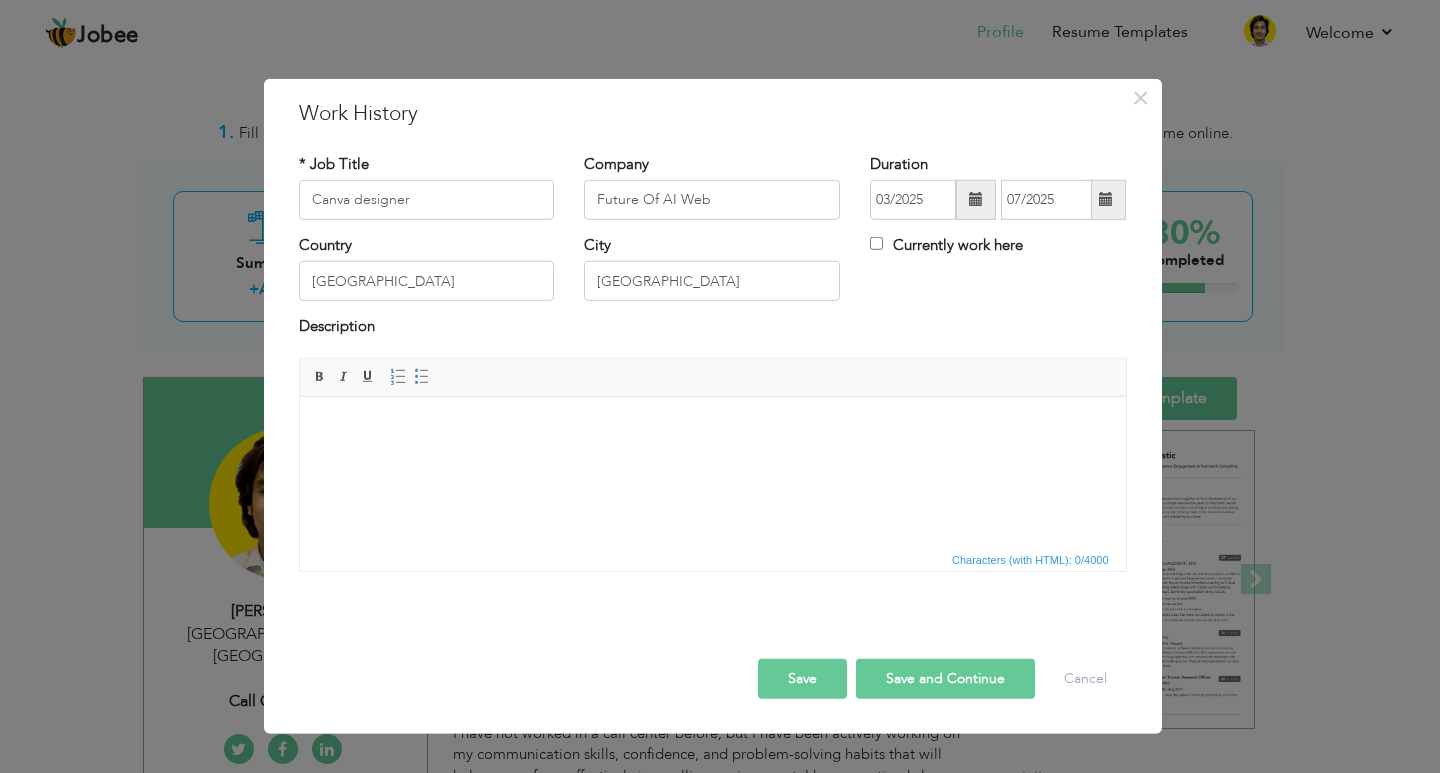 click at bounding box center (712, 426) 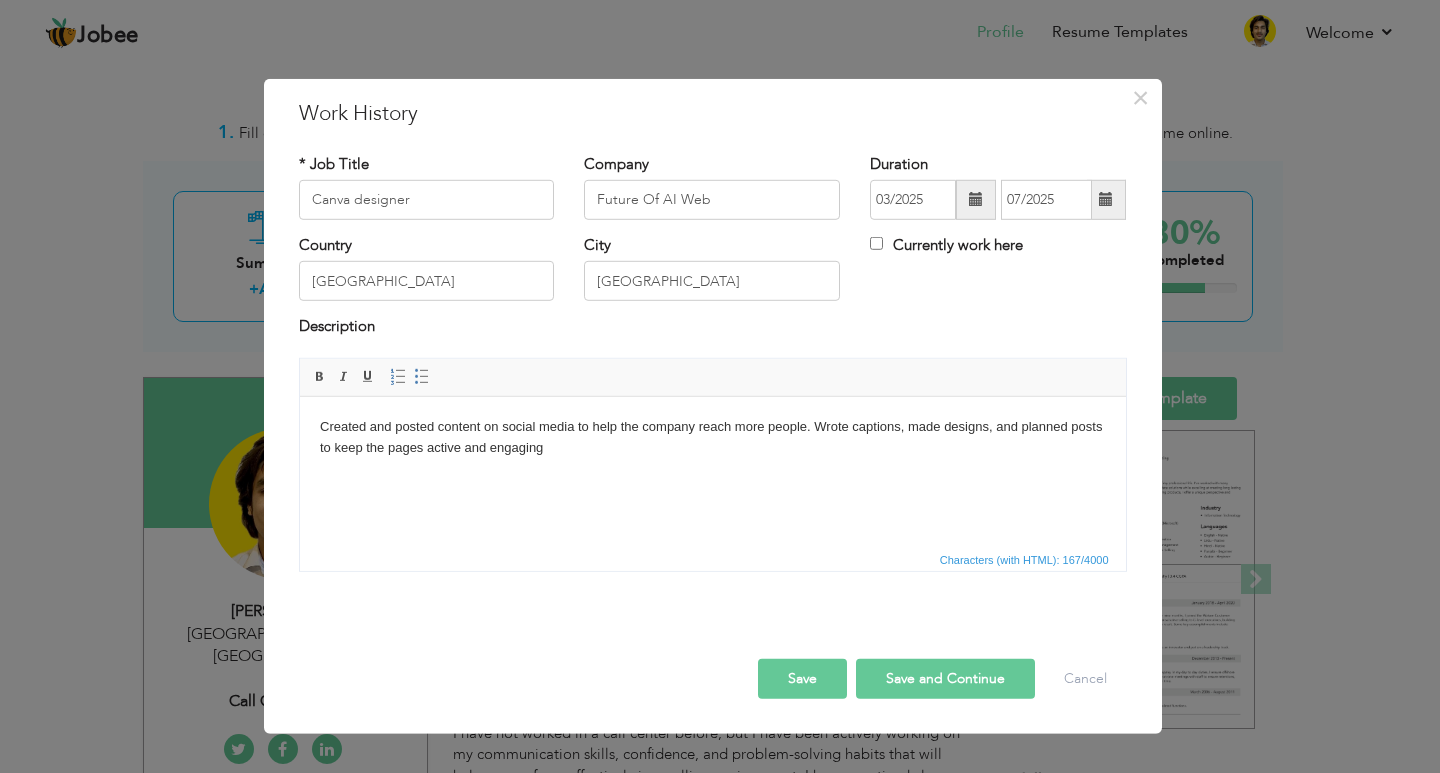 type 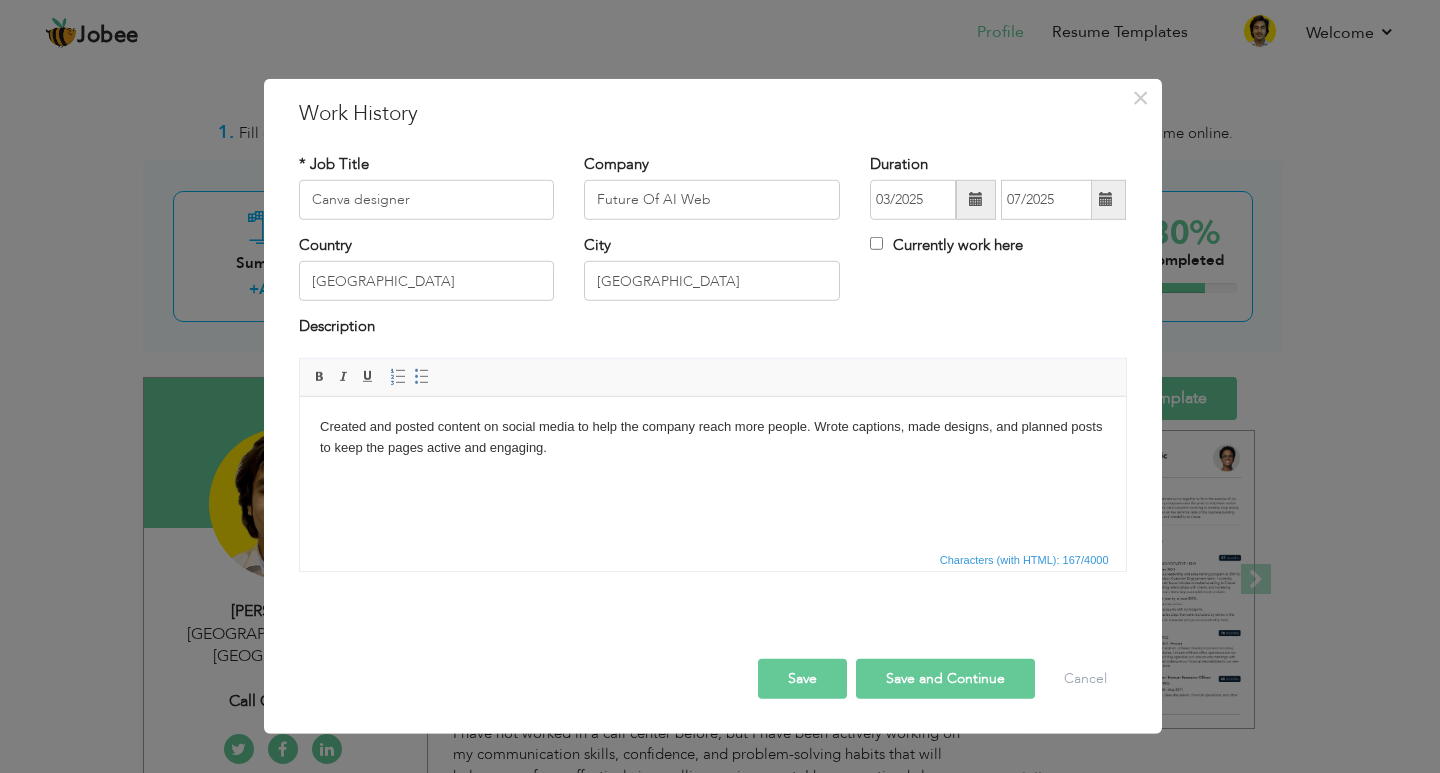 click on "Save and Continue" at bounding box center (945, 679) 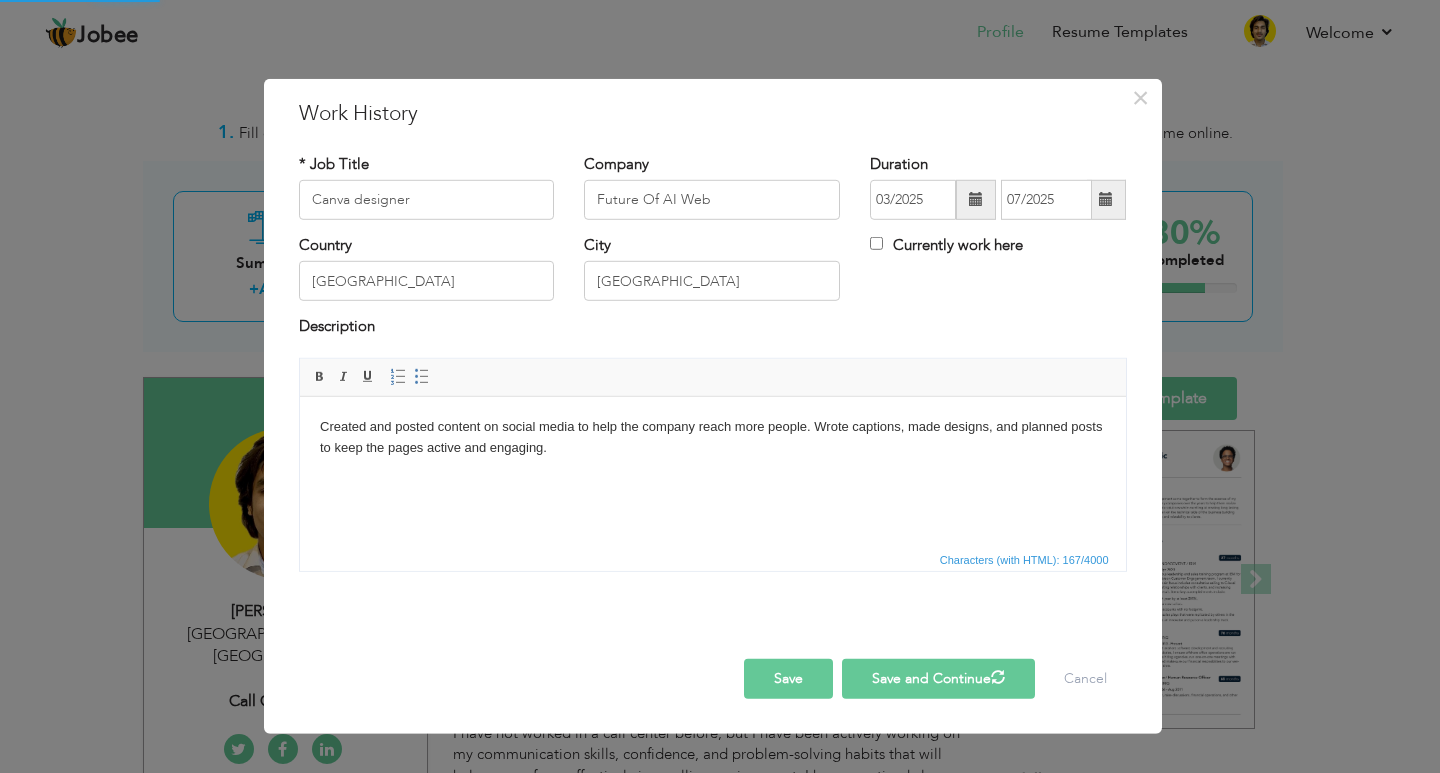 type 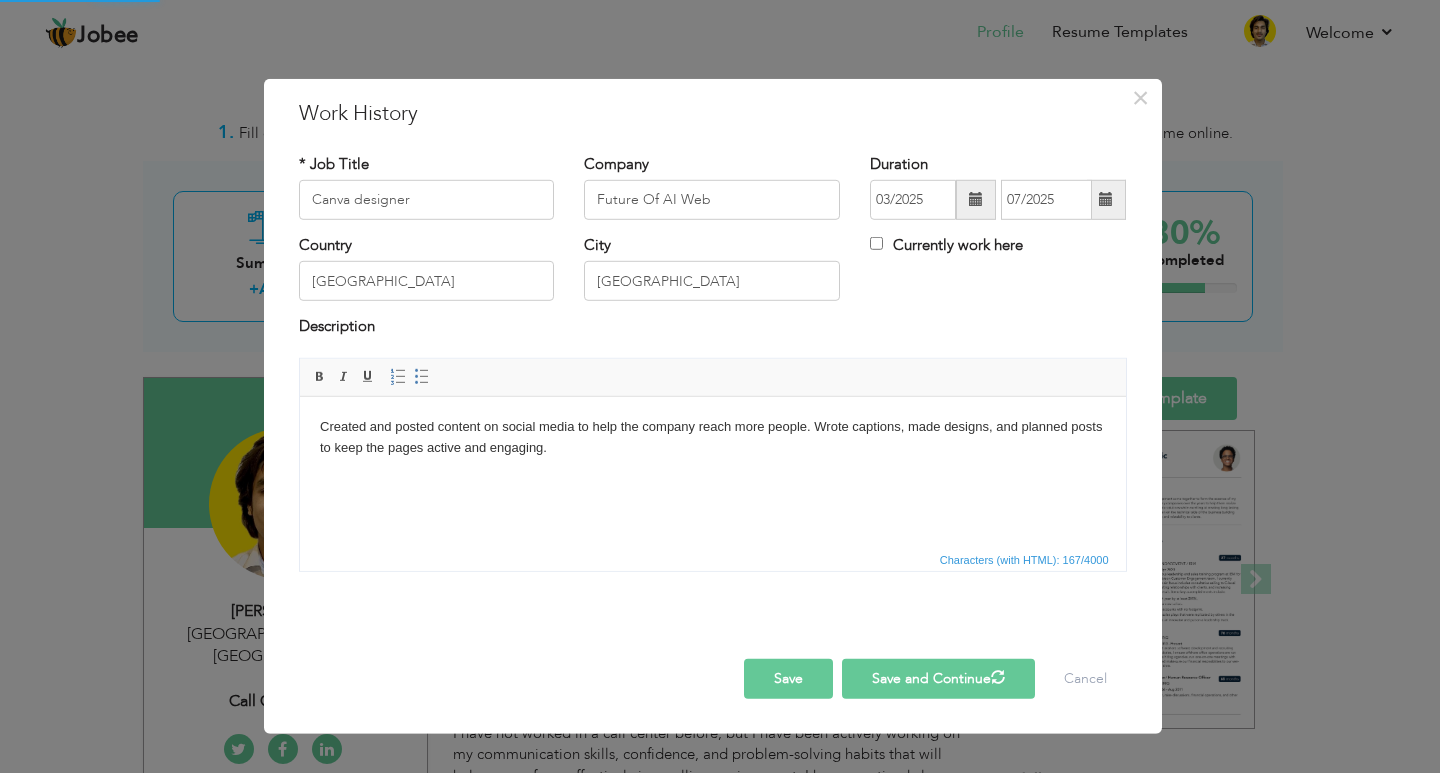 type 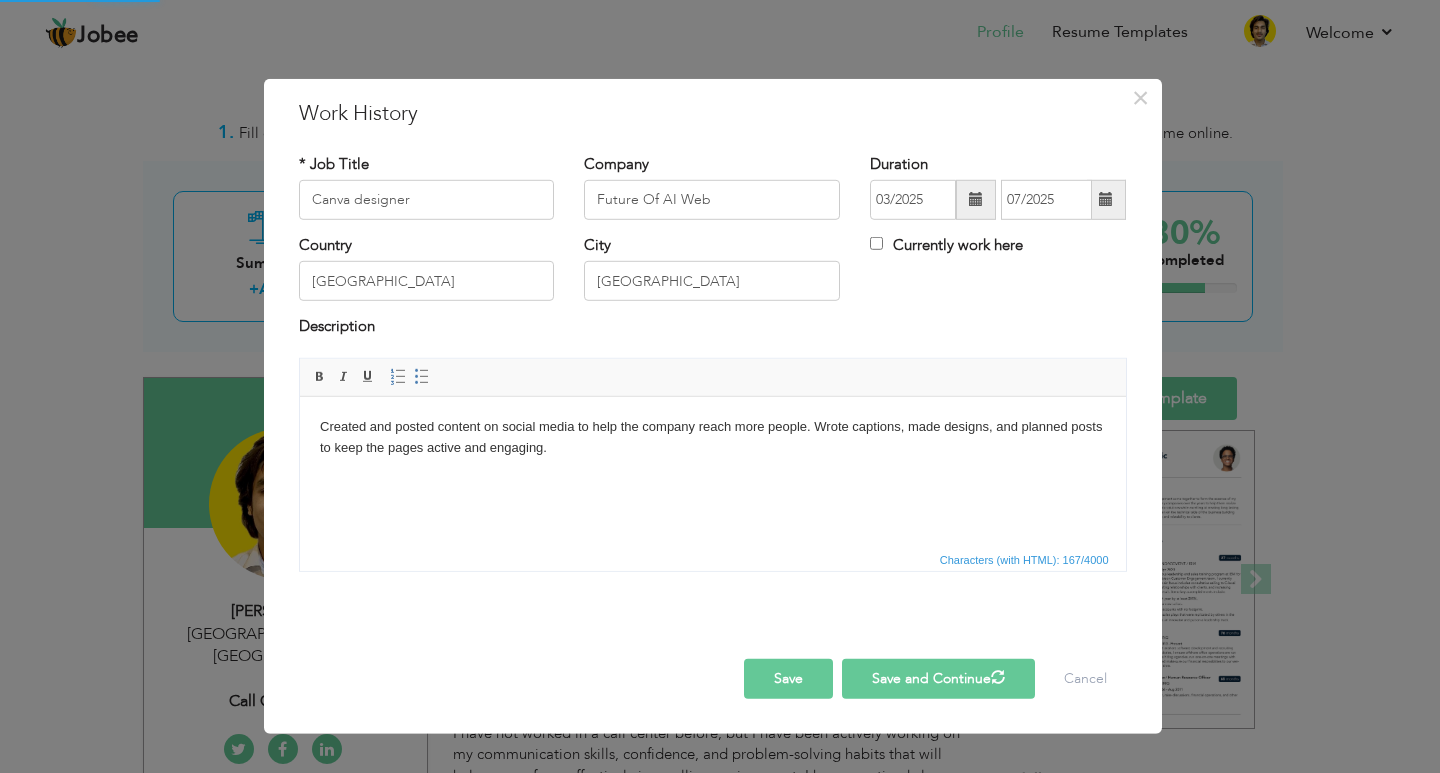 type 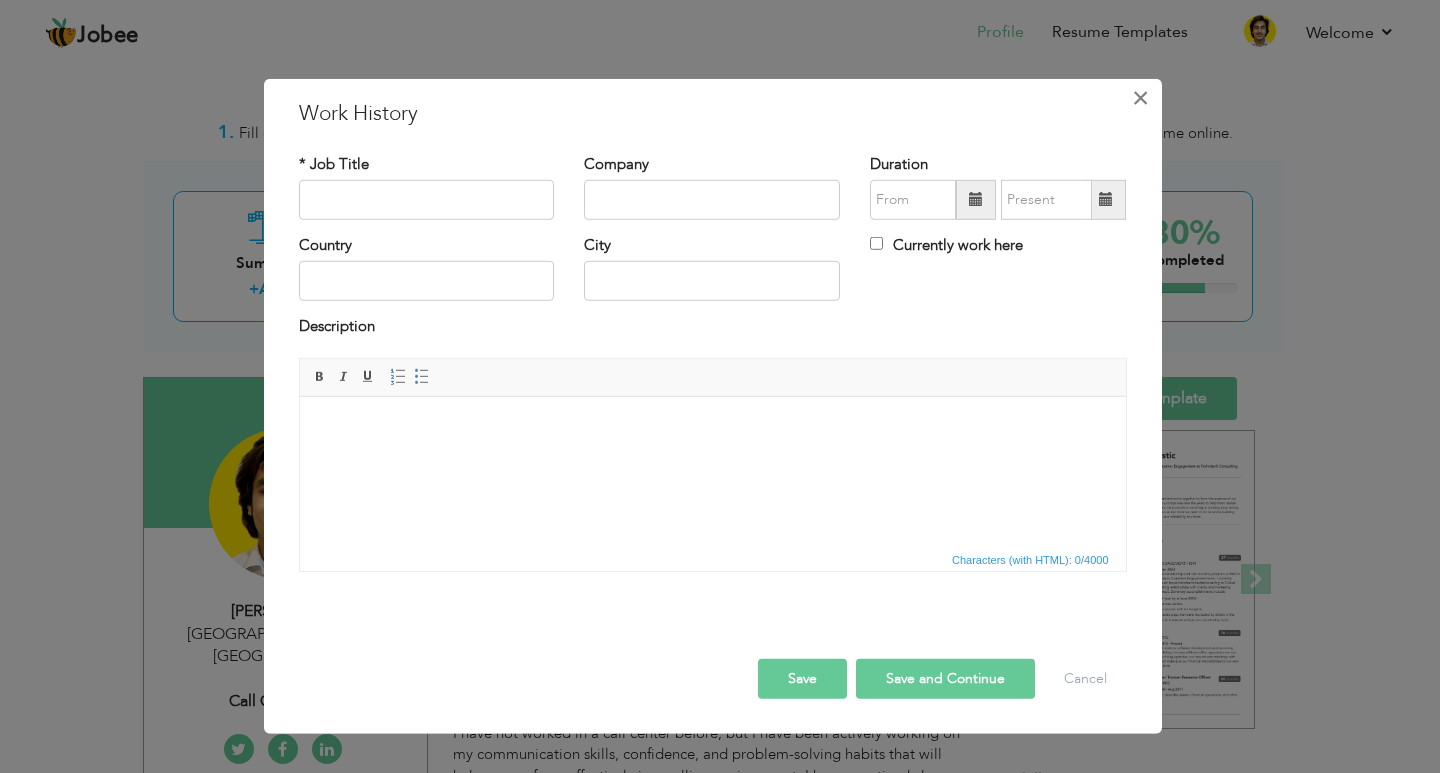 click on "×" at bounding box center (1140, 97) 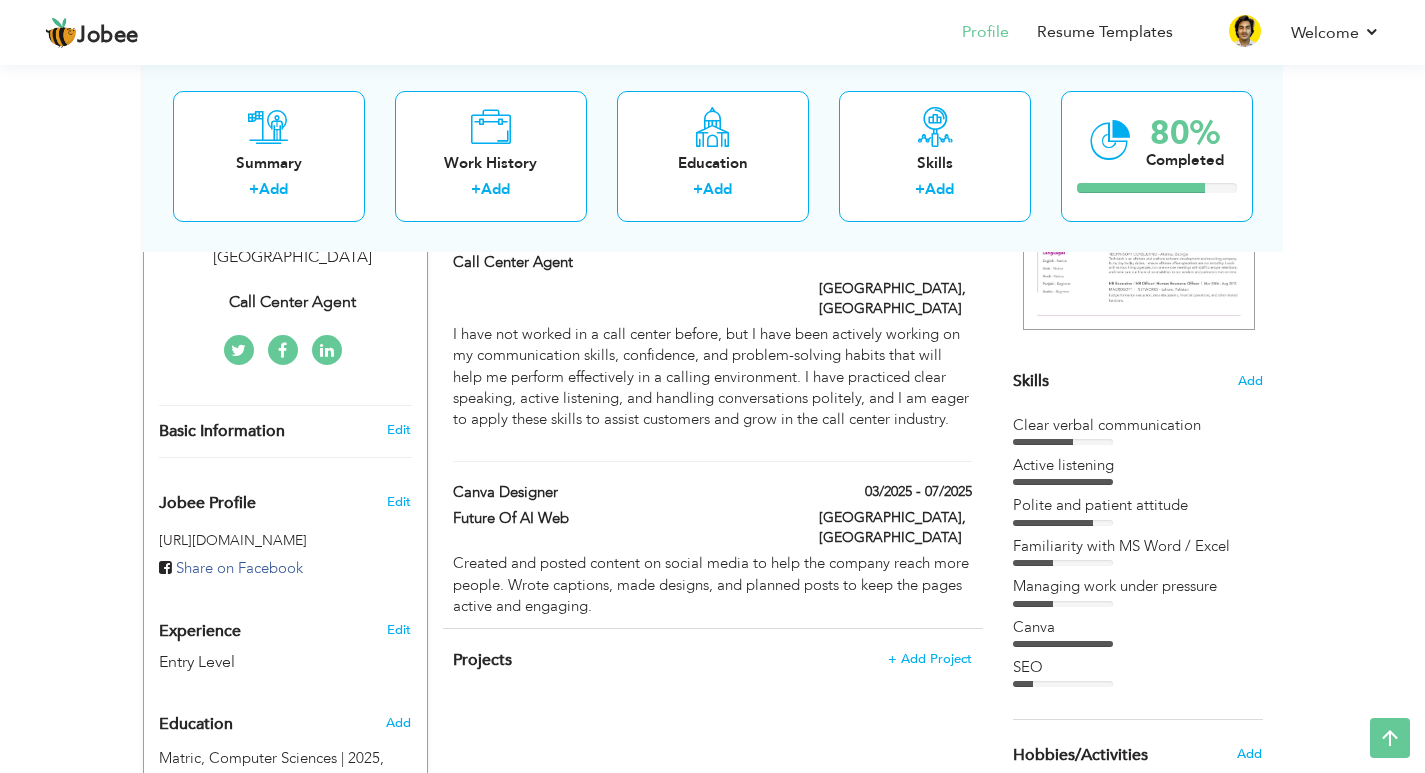 scroll, scrollTop: 400, scrollLeft: 0, axis: vertical 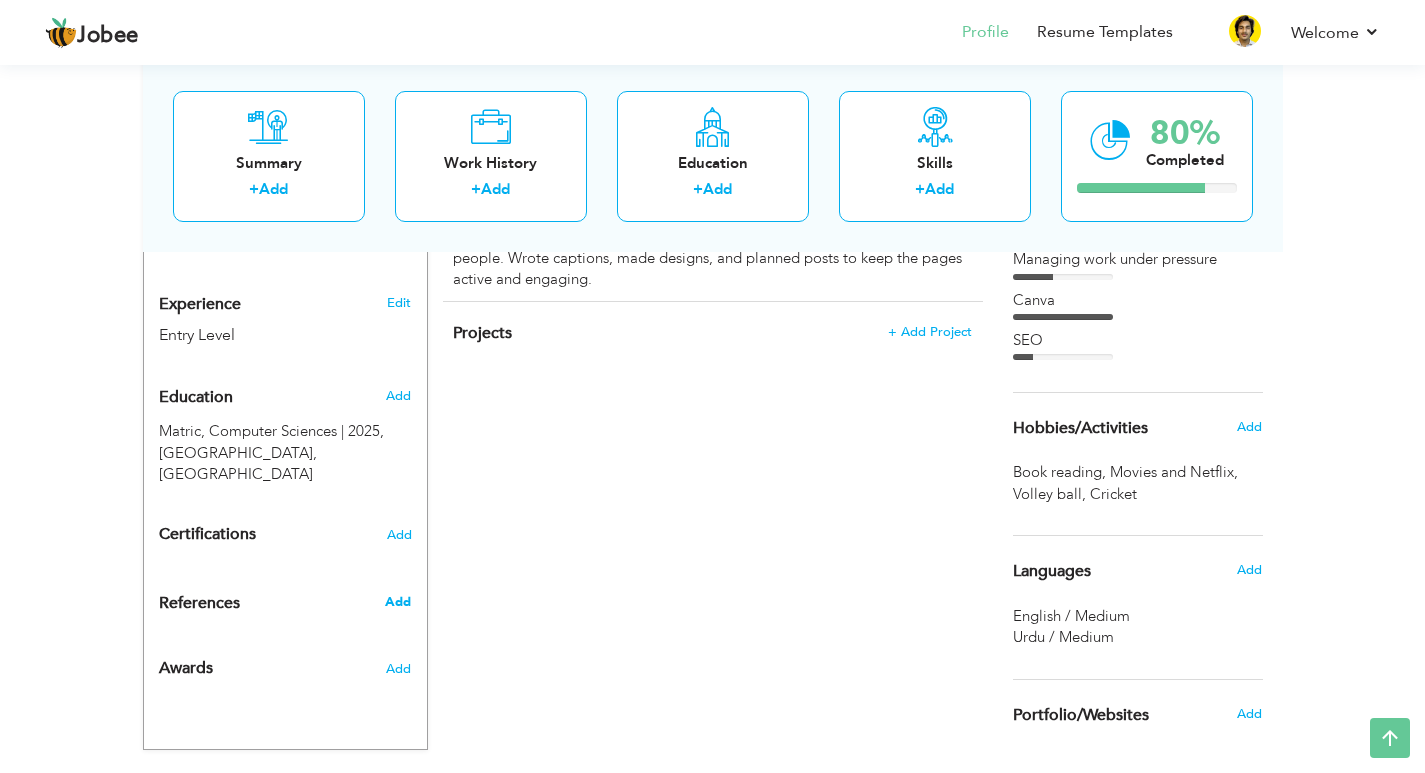 click on "Add" at bounding box center [398, 602] 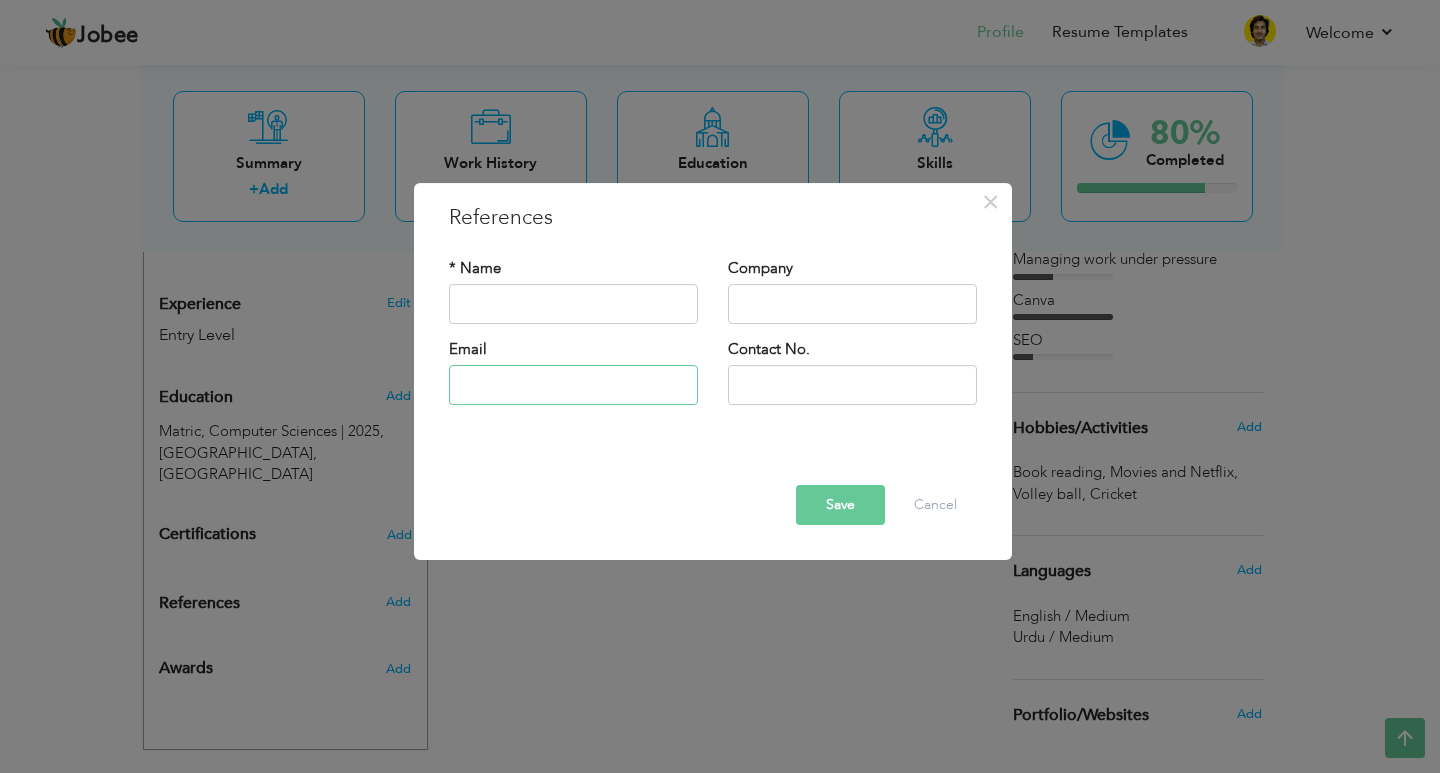 click at bounding box center [573, 385] 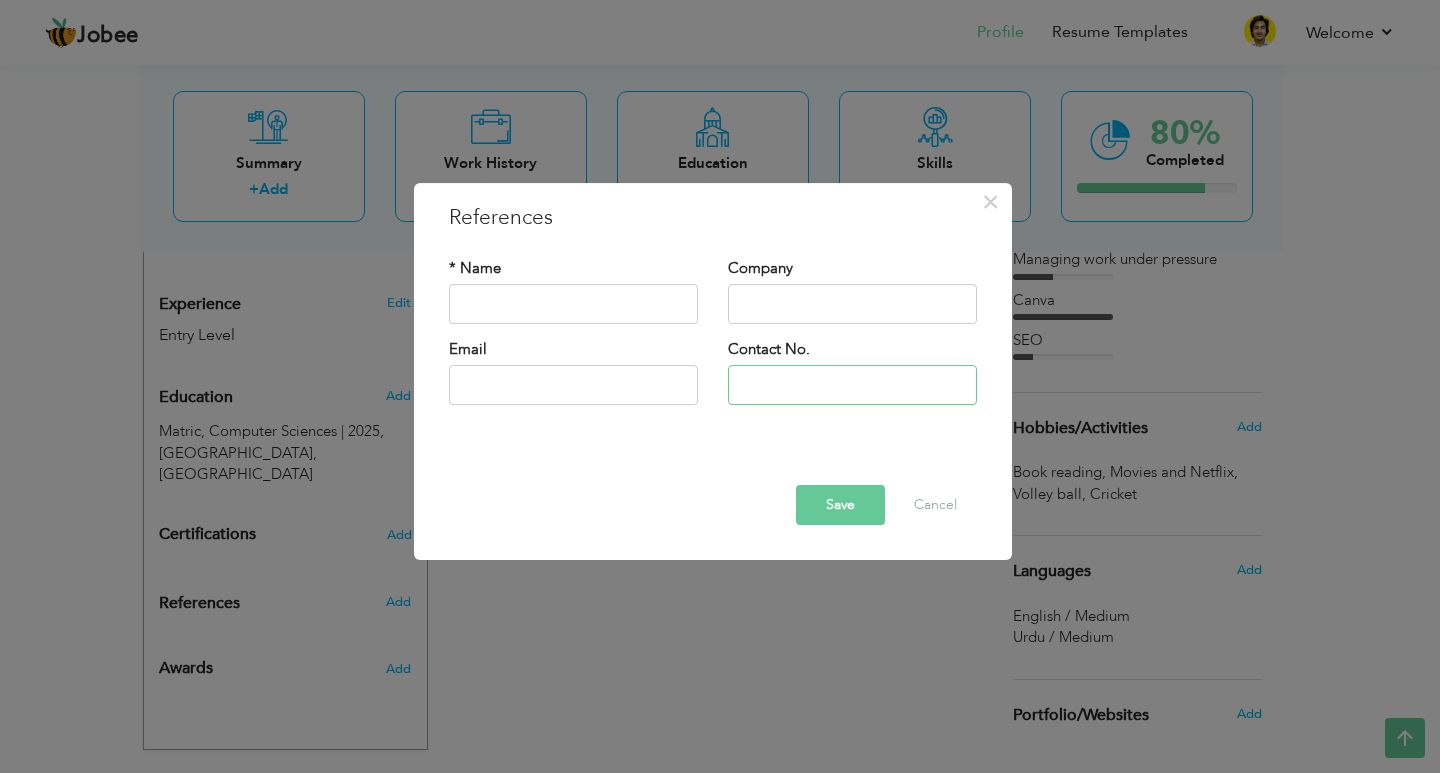 click at bounding box center [852, 385] 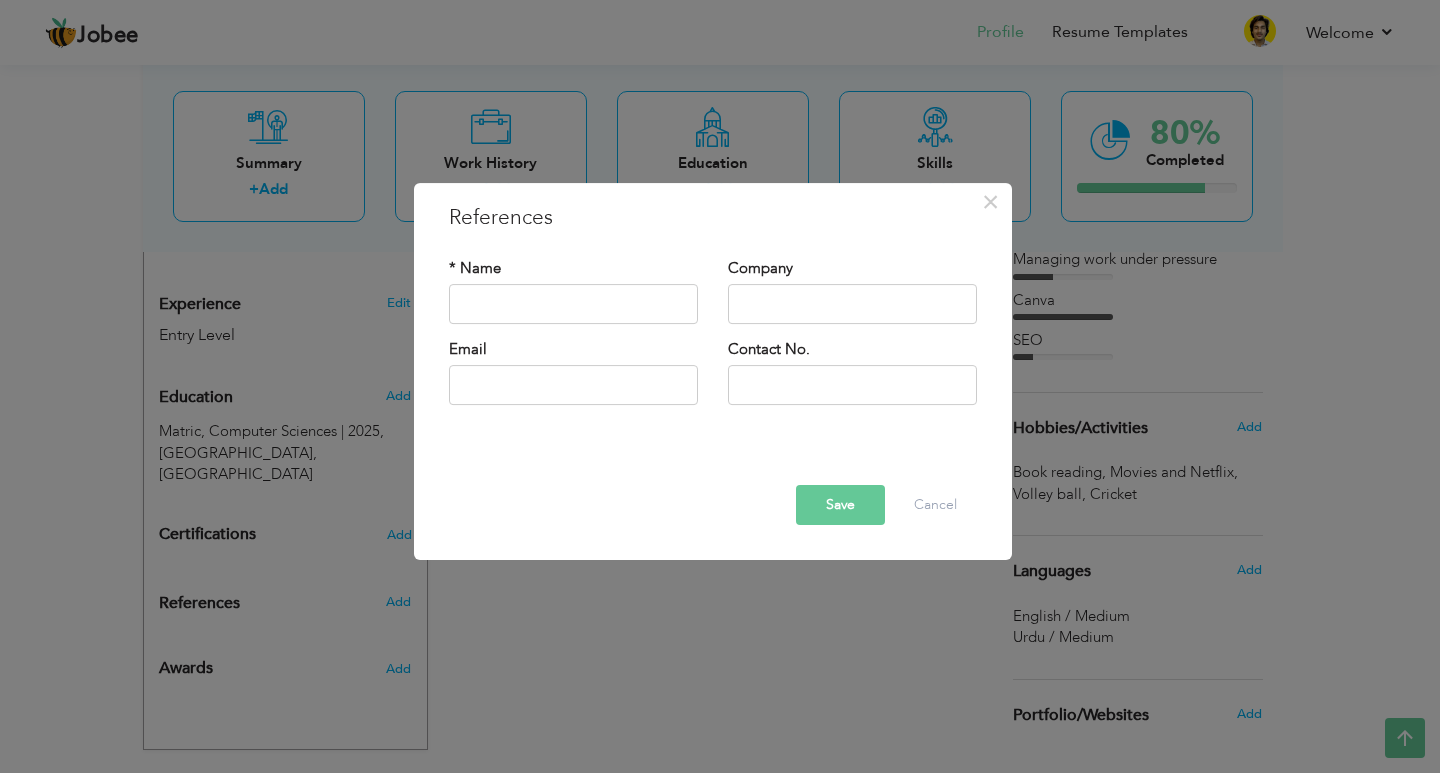 click at bounding box center (713, 467) 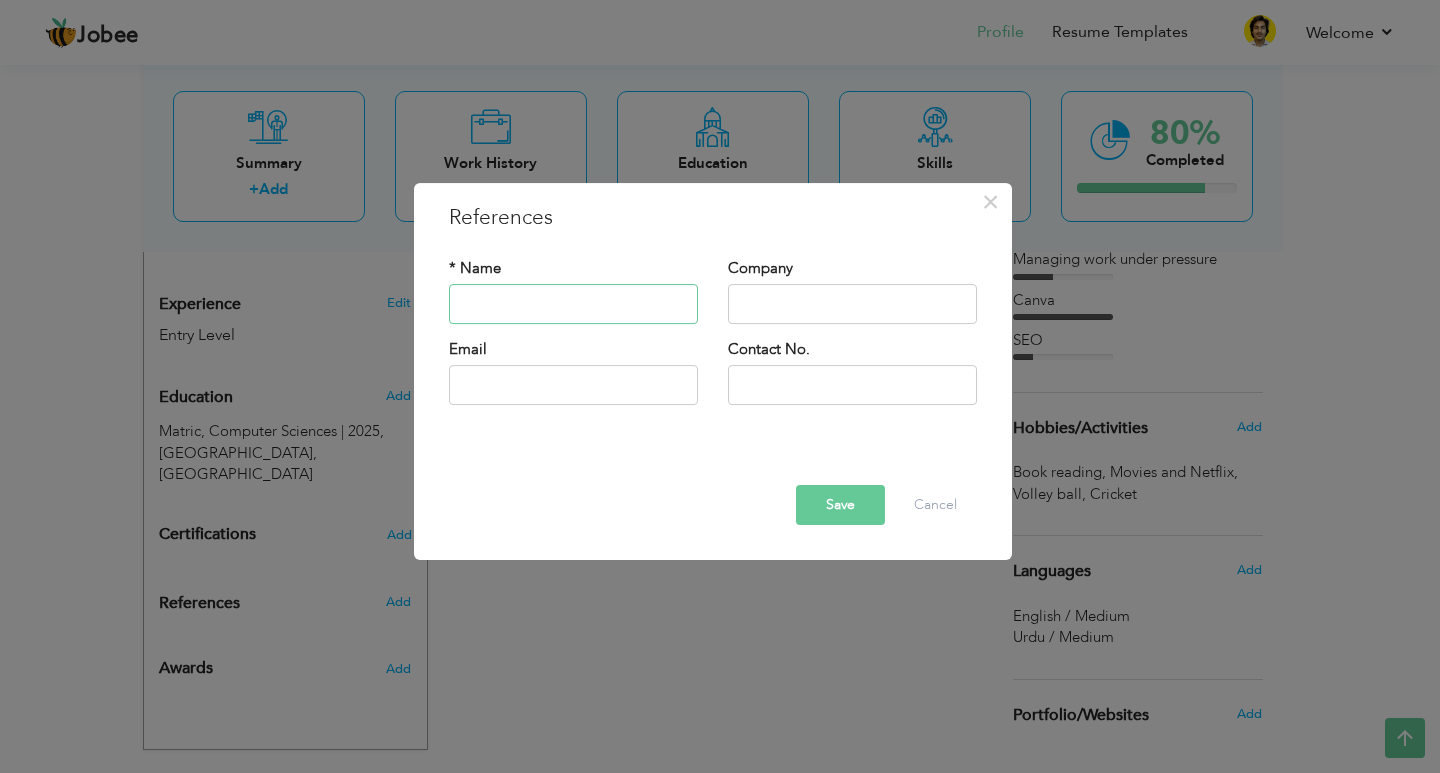 click at bounding box center (573, 304) 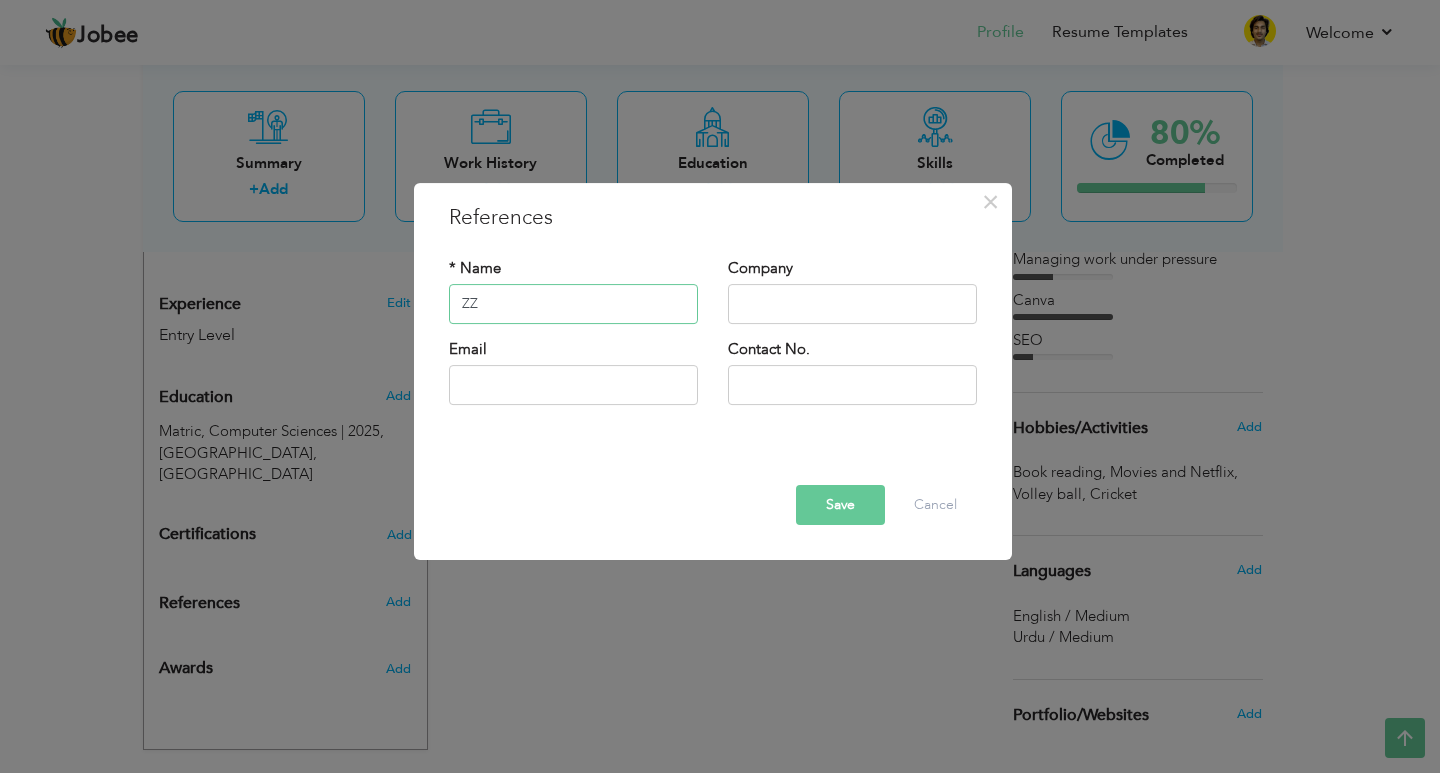 type on "Z" 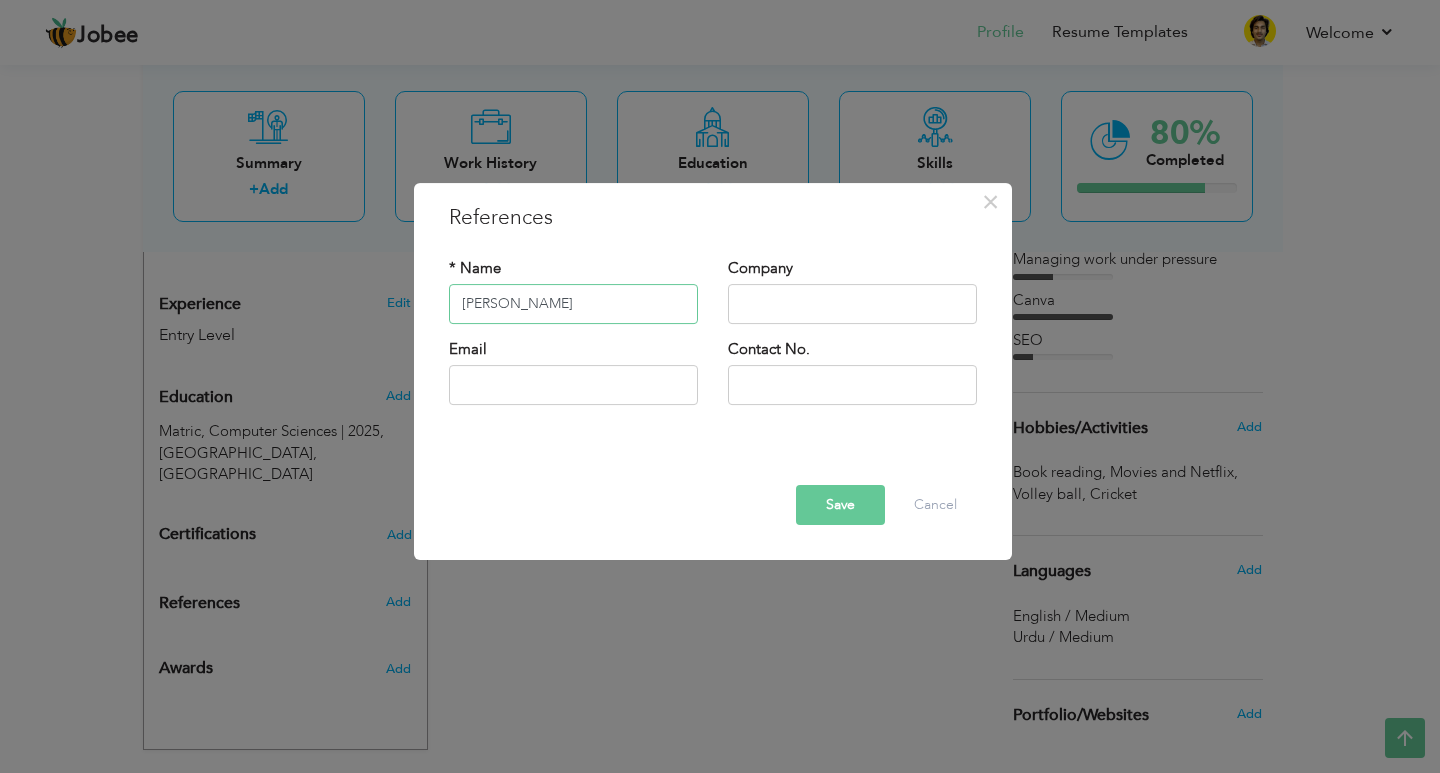 type on "[PERSON_NAME]" 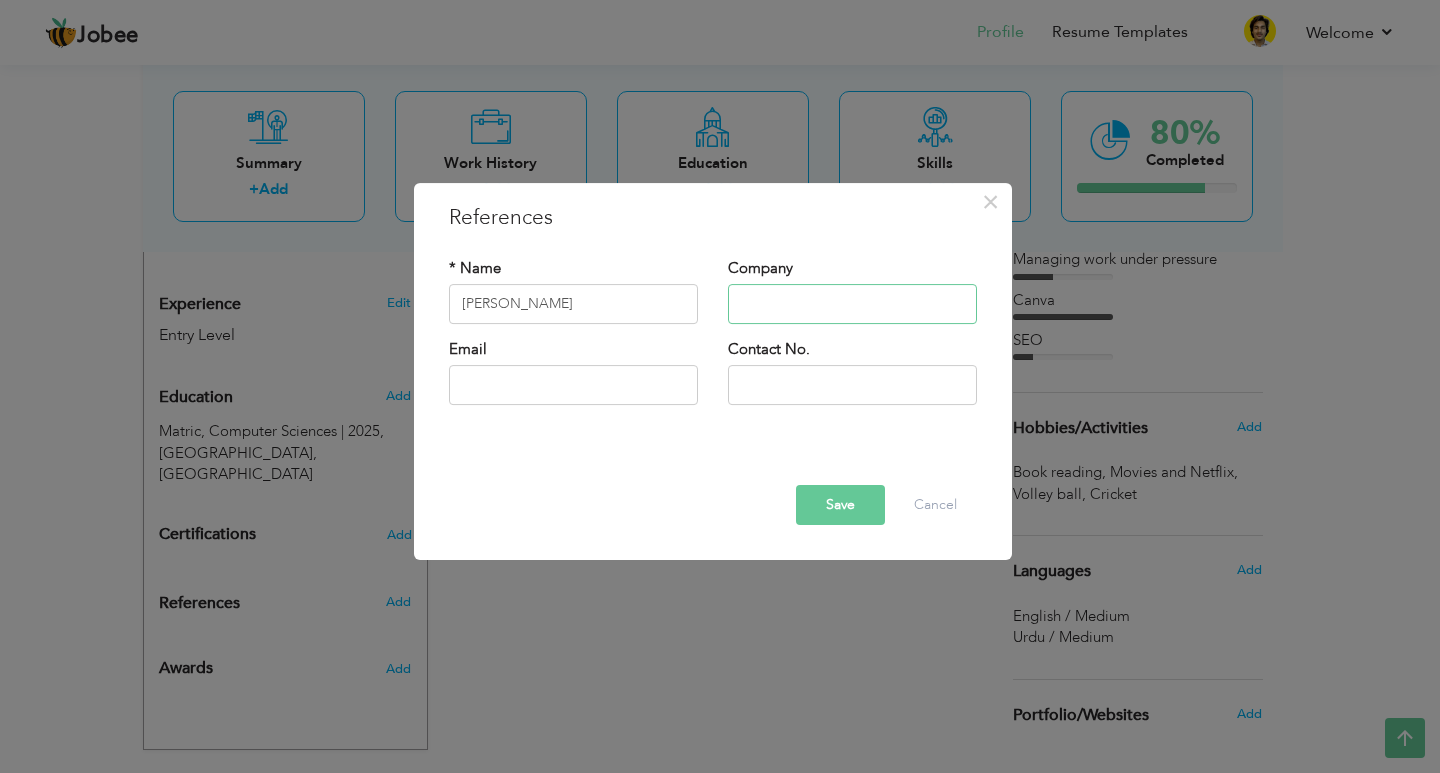 click at bounding box center [852, 304] 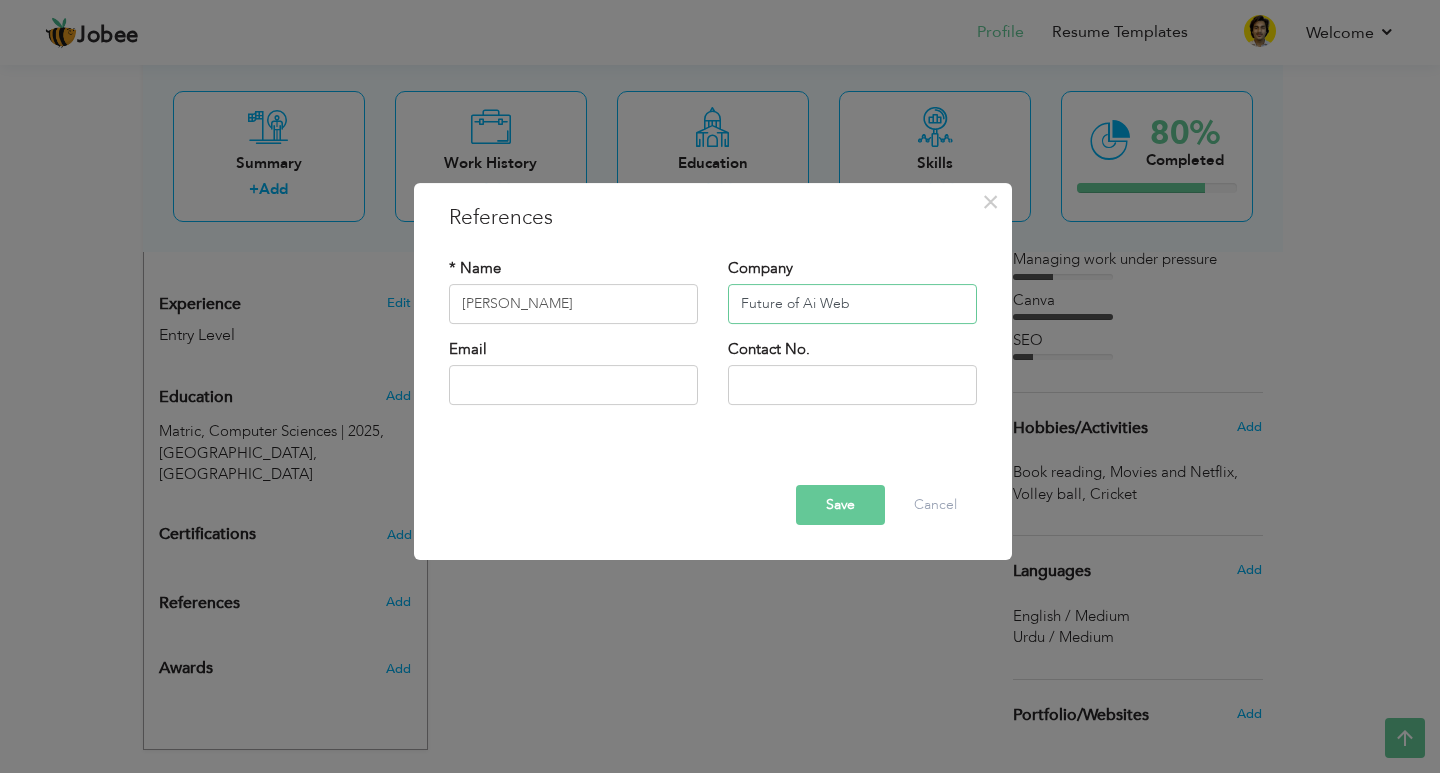 click on "Future of Ai Web" at bounding box center [852, 304] 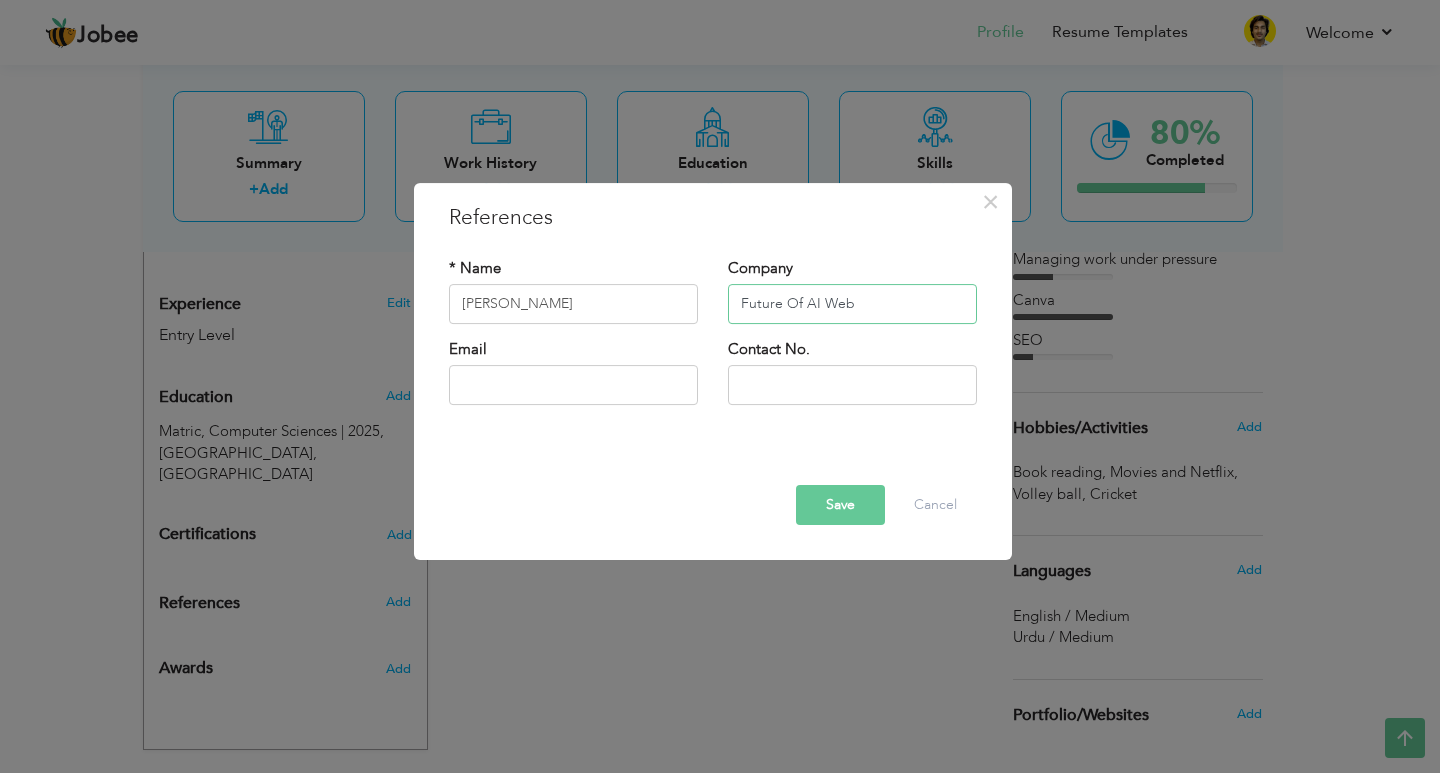 type on "Future Of AI Web" 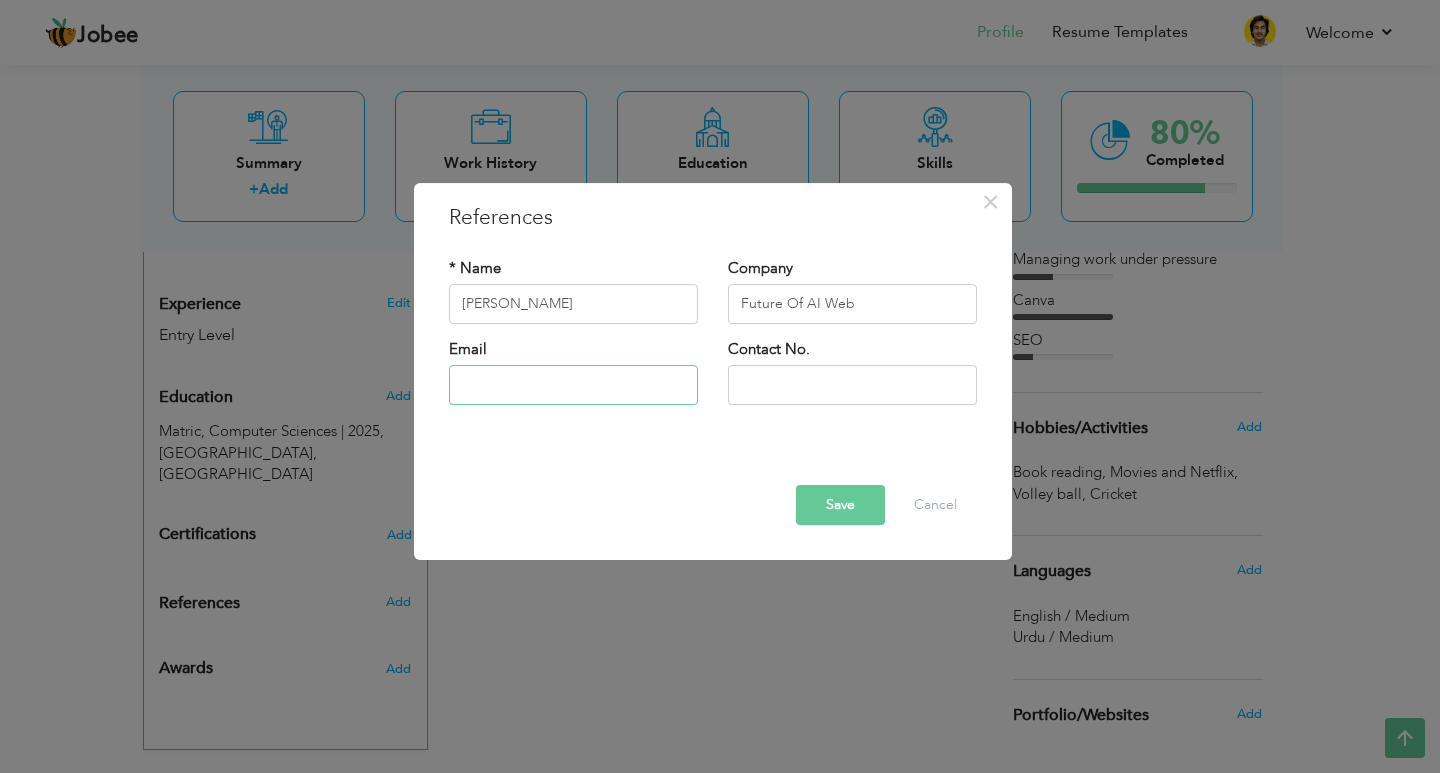 click at bounding box center [573, 385] 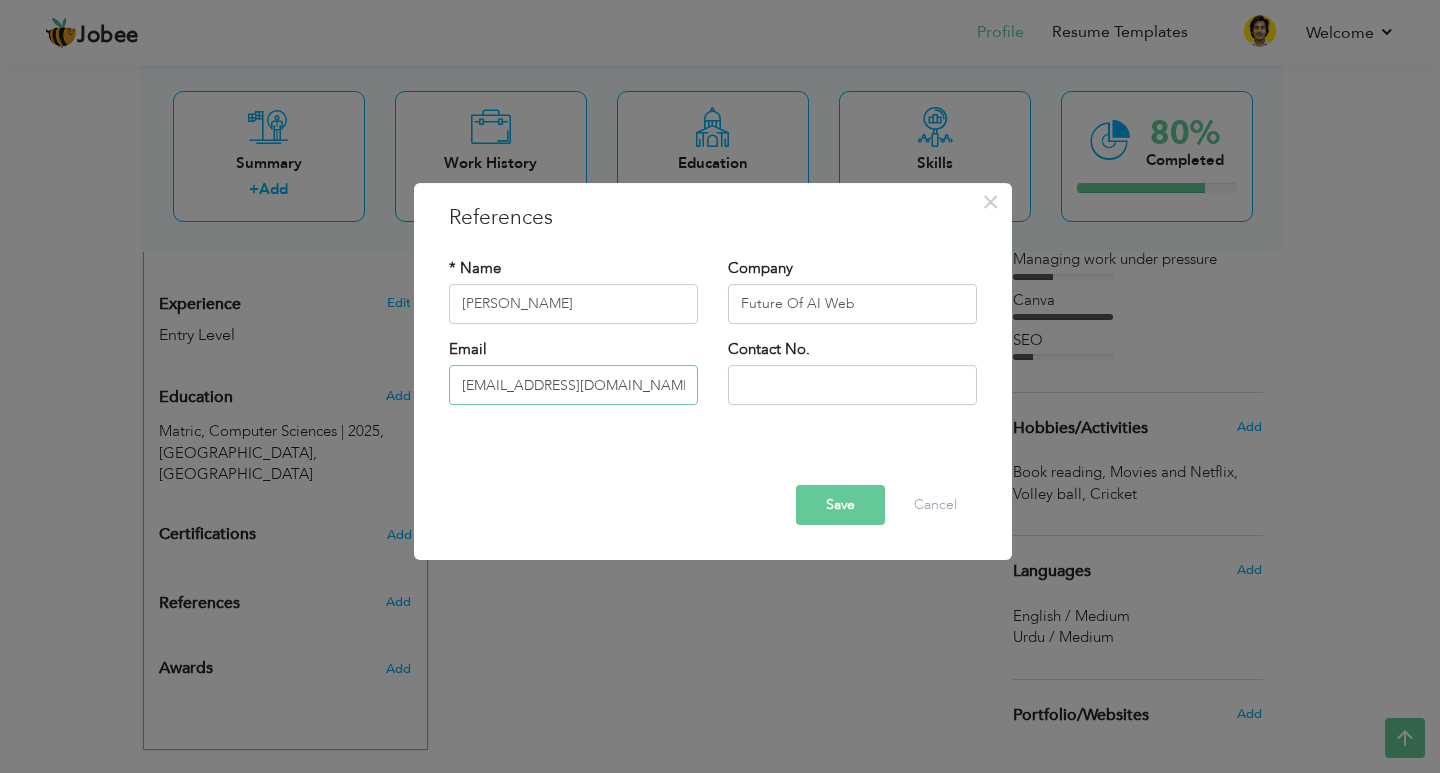 type on "[EMAIL_ADDRESS][DOMAIN_NAME]" 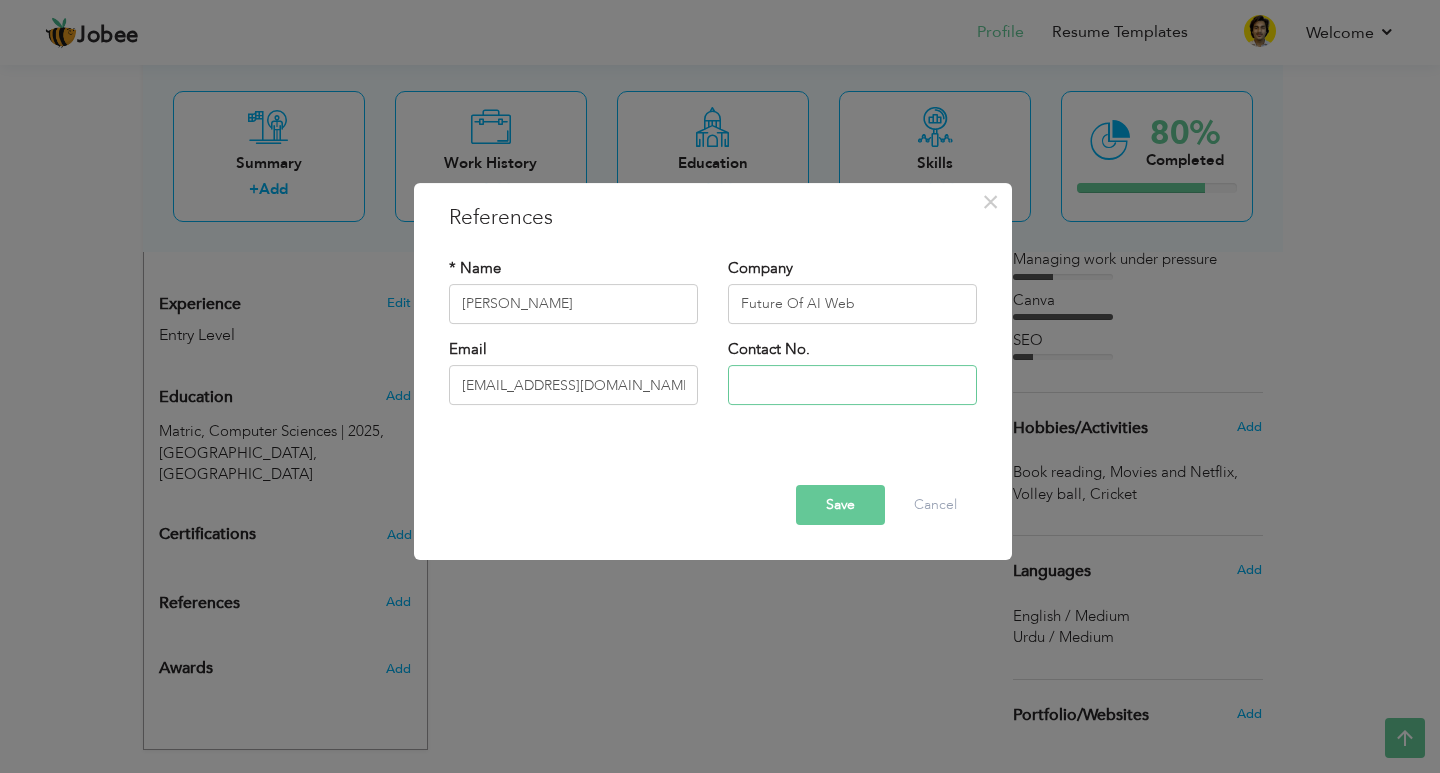 click at bounding box center (852, 385) 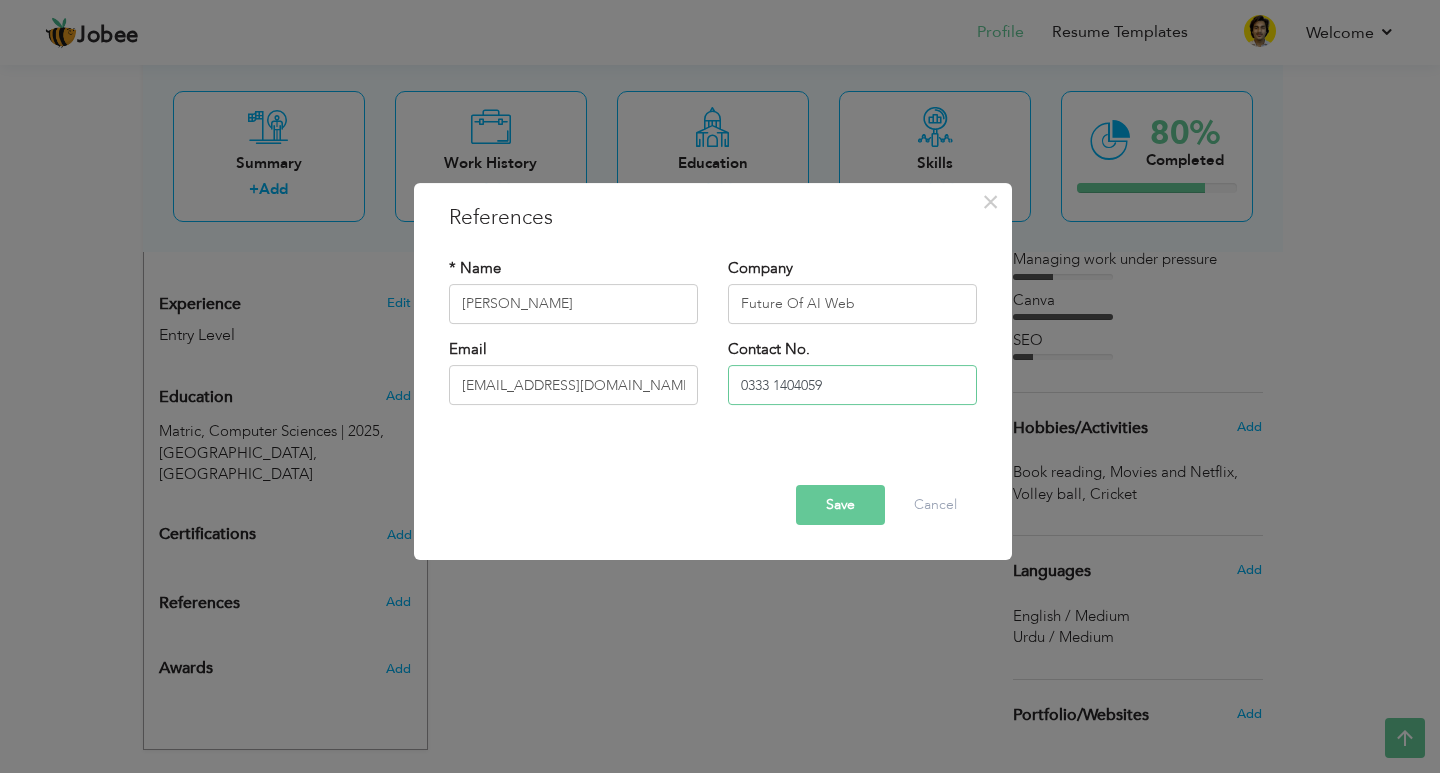 type on "0333 1404059" 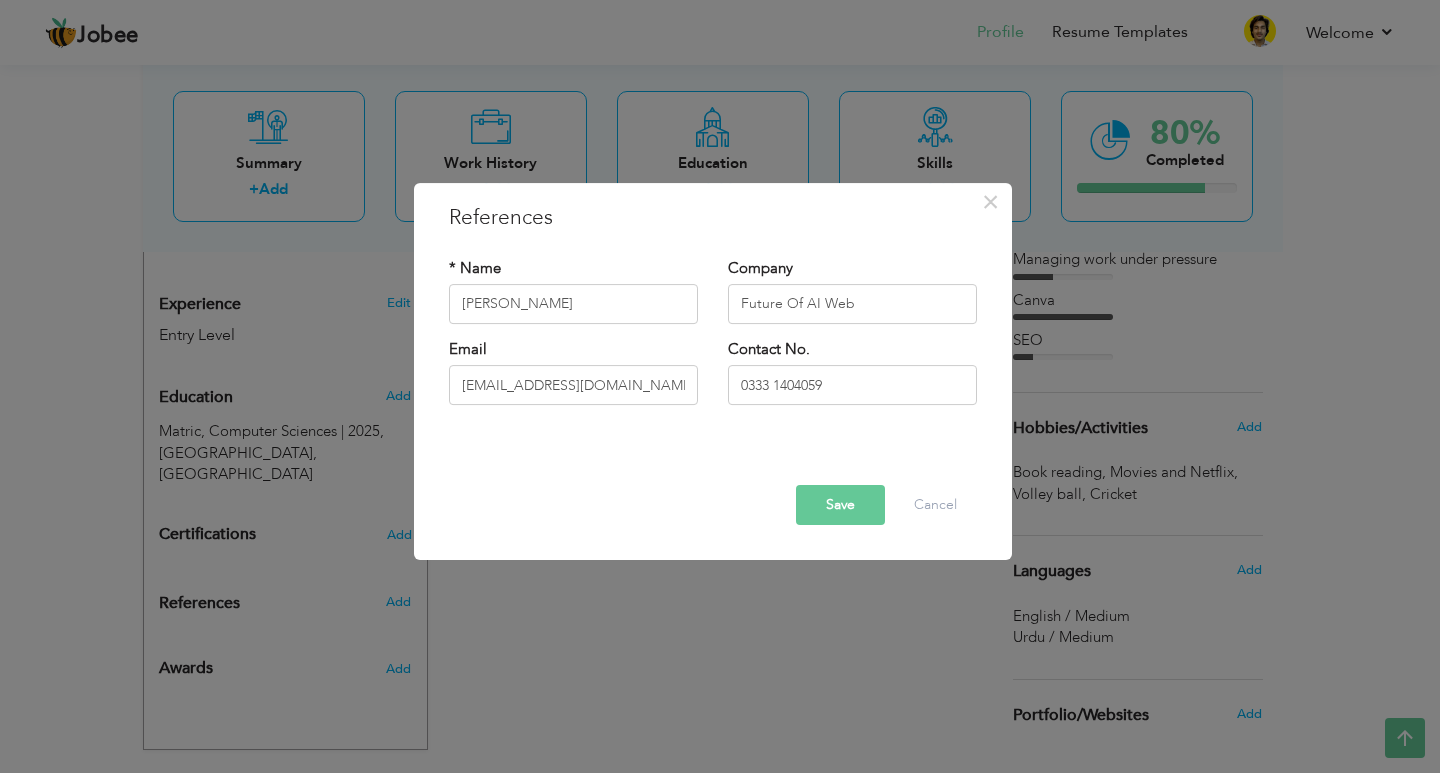 click on "Save" at bounding box center [840, 505] 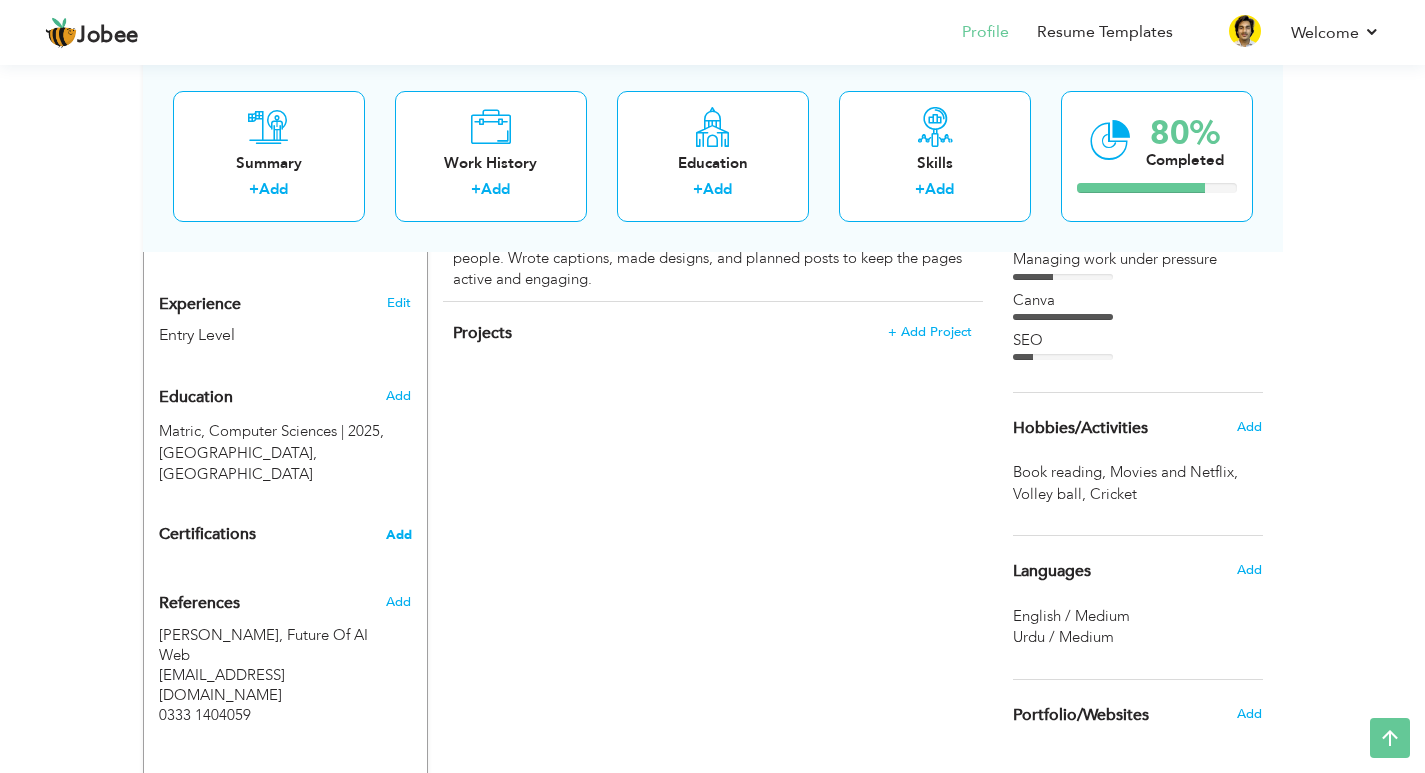 click on "Add" at bounding box center [399, 535] 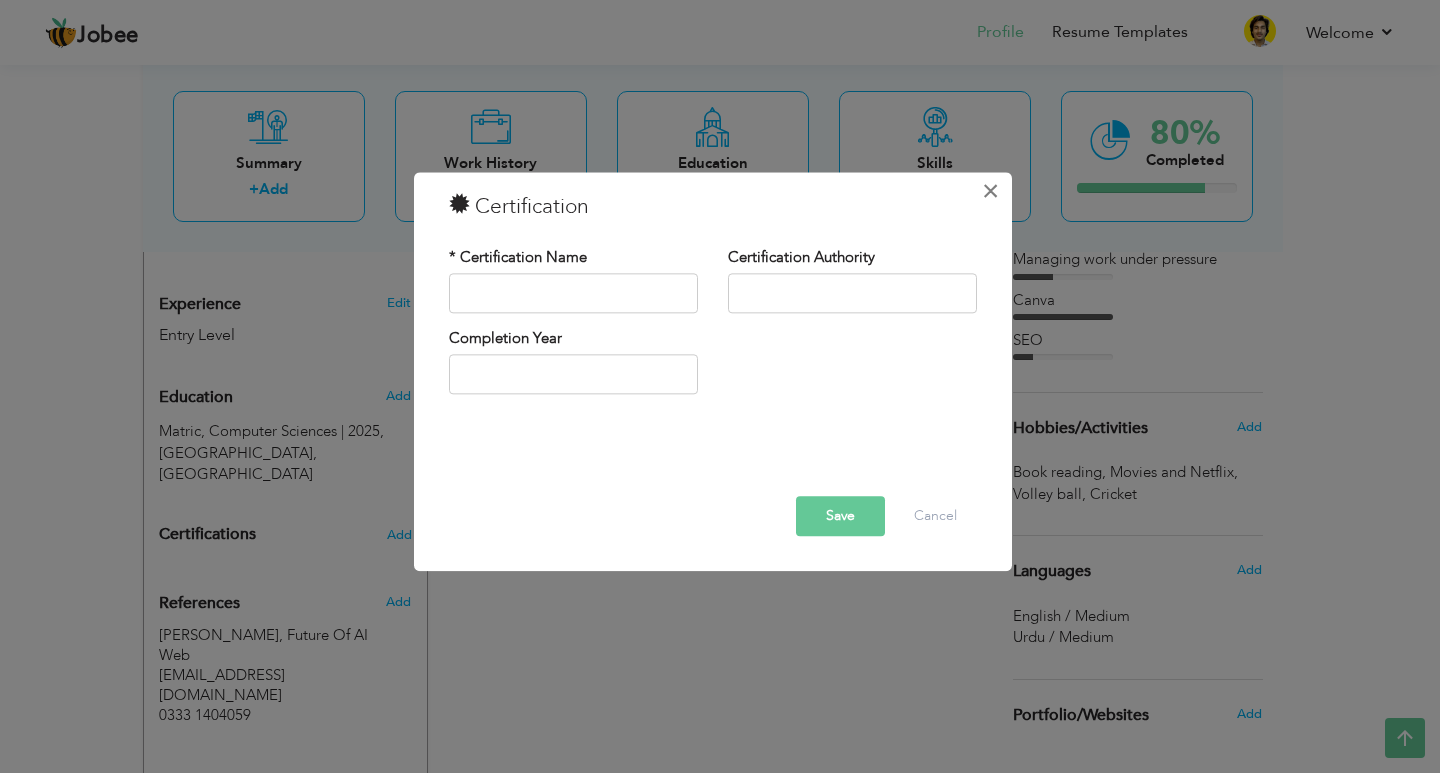 click on "×" at bounding box center (990, 191) 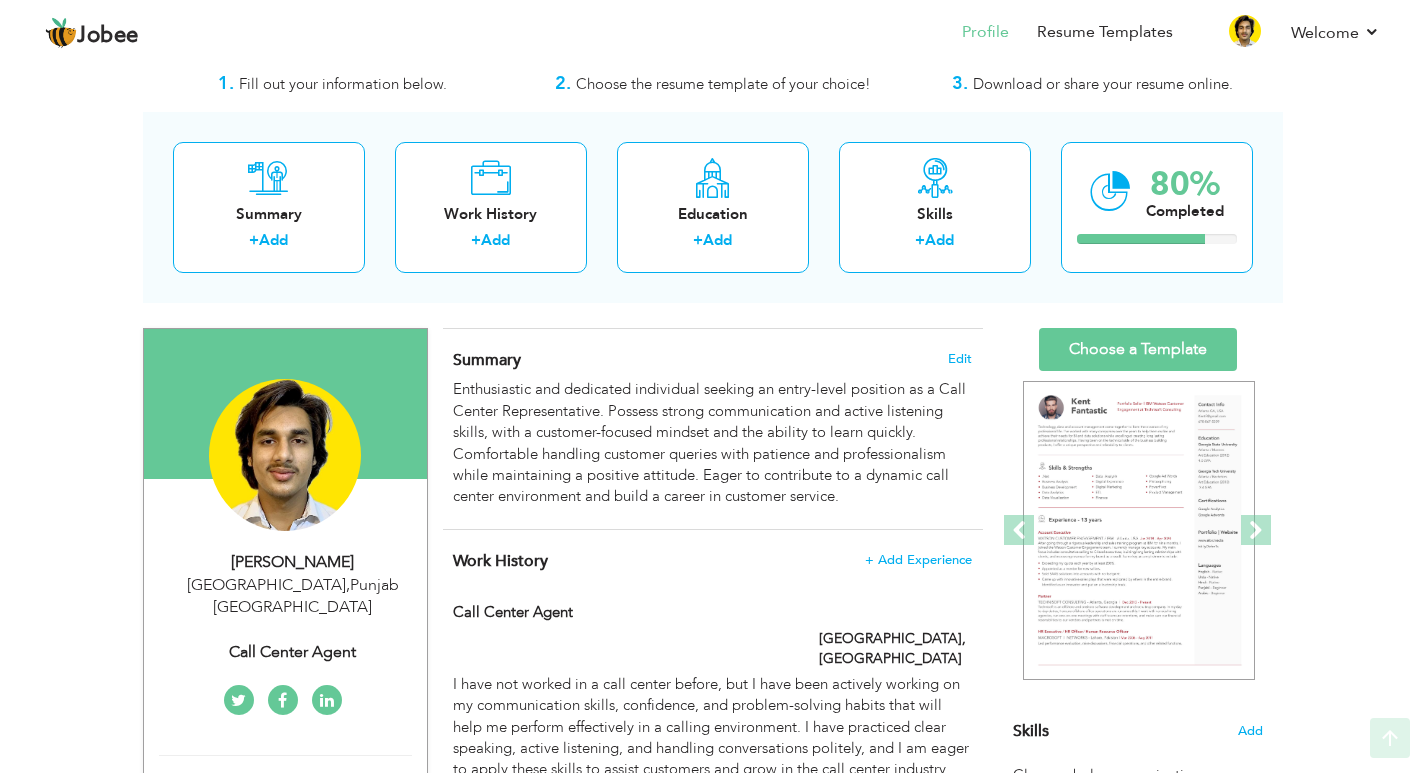 scroll, scrollTop: 34, scrollLeft: 0, axis: vertical 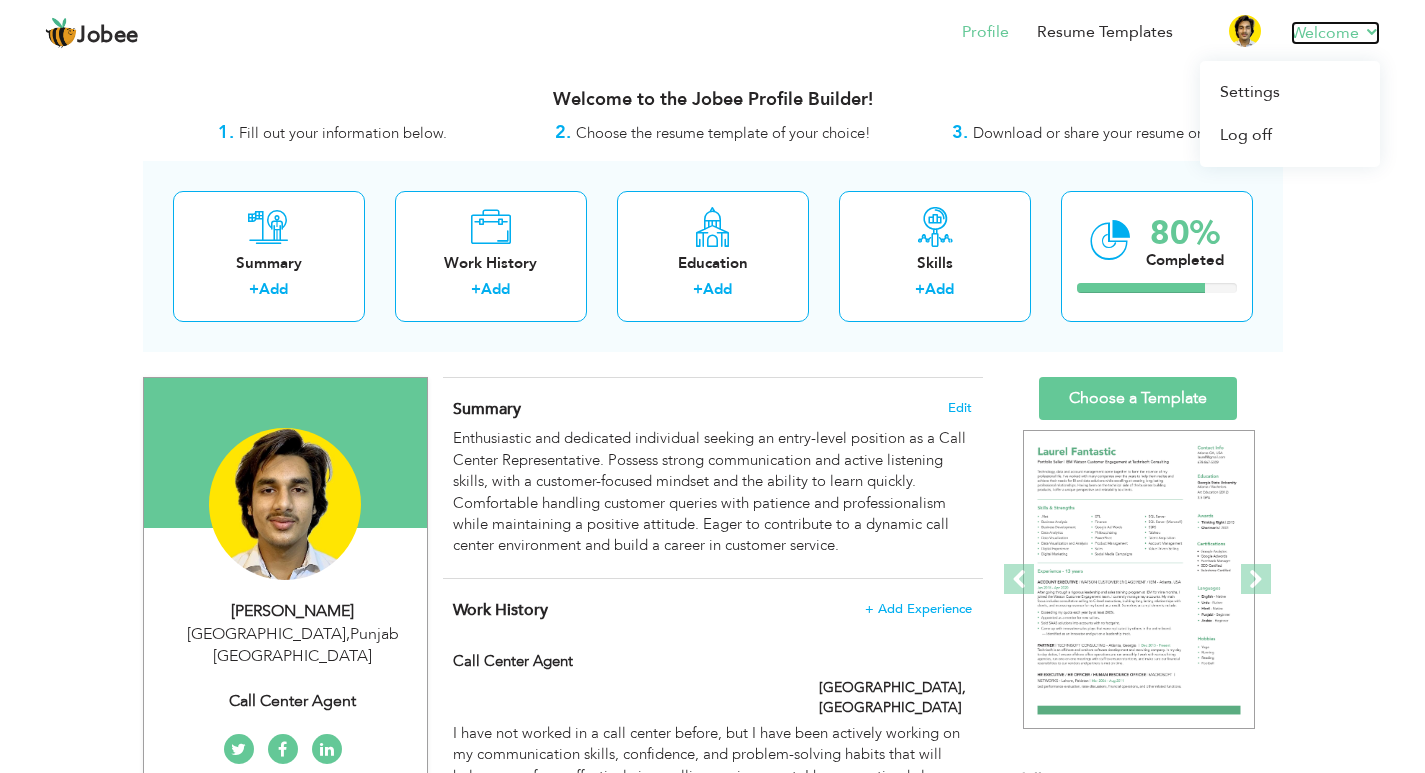 click on "Welcome" at bounding box center (1335, 33) 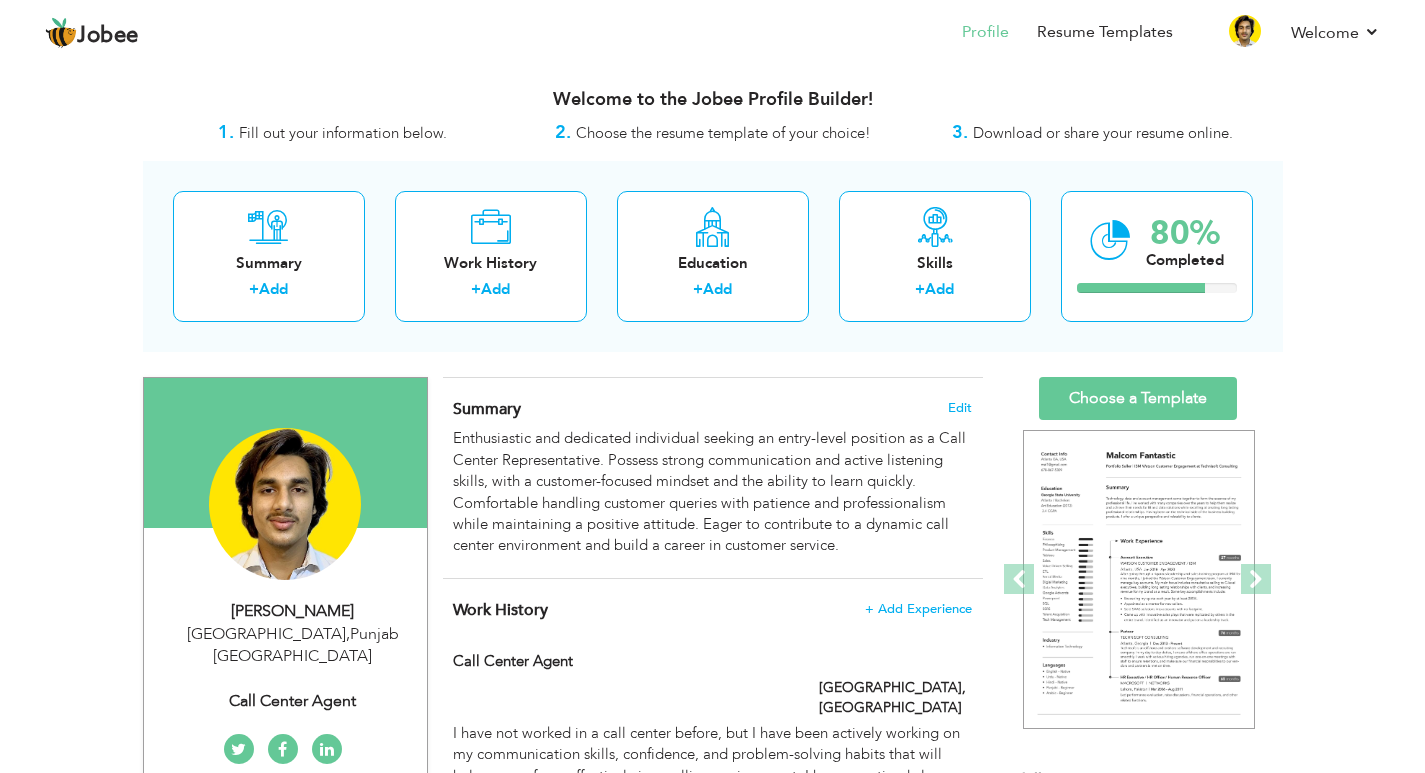 click on "Welcome to the Jobee Profile Builder!" at bounding box center (713, 95) 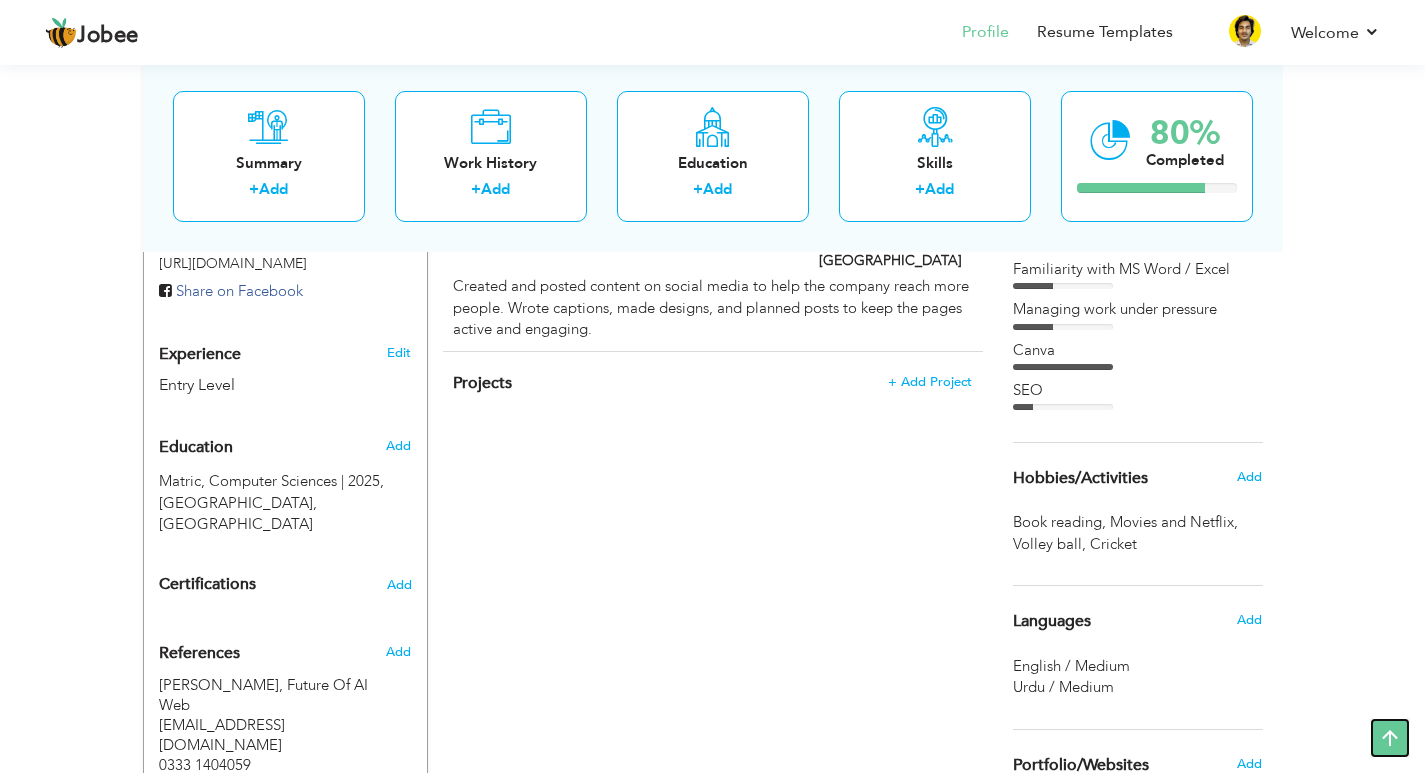 click at bounding box center (1390, 738) 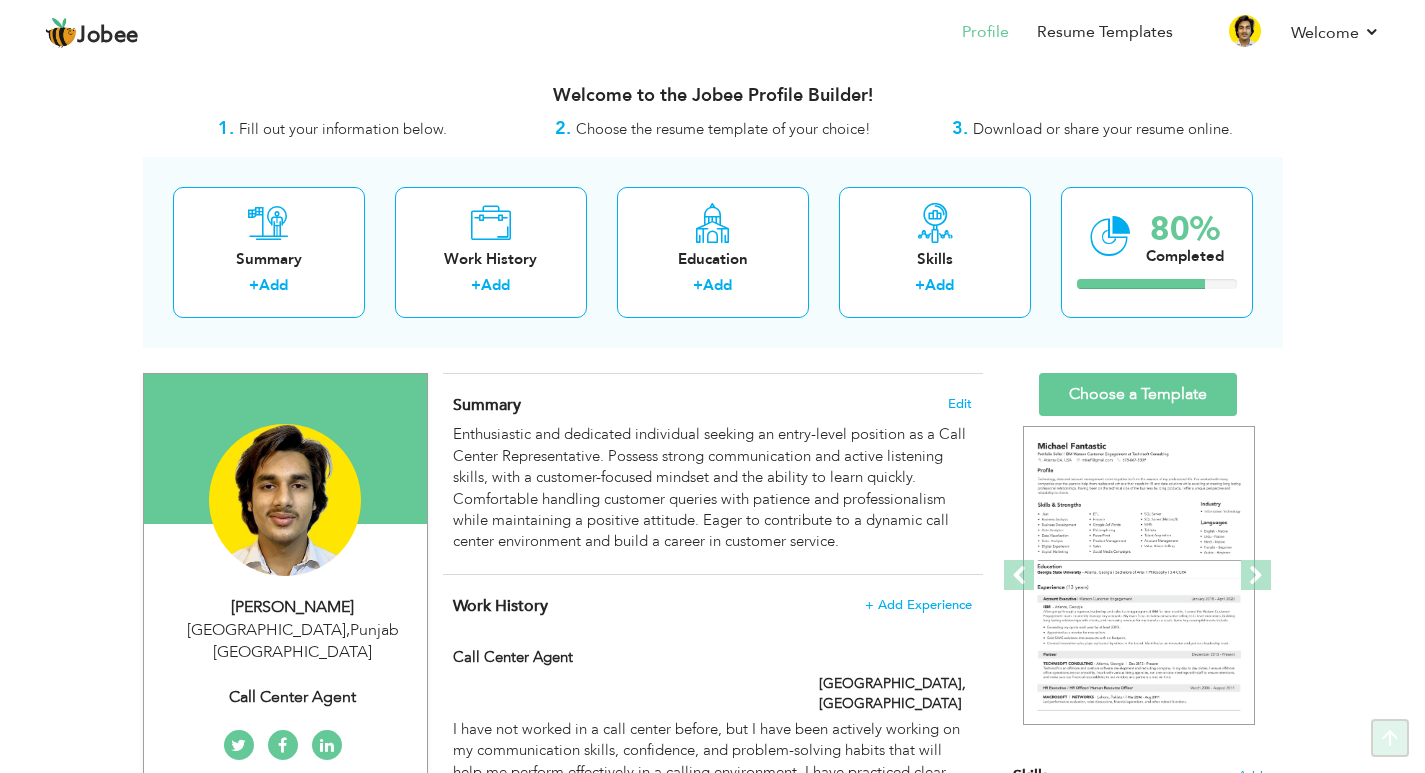 scroll, scrollTop: 0, scrollLeft: 0, axis: both 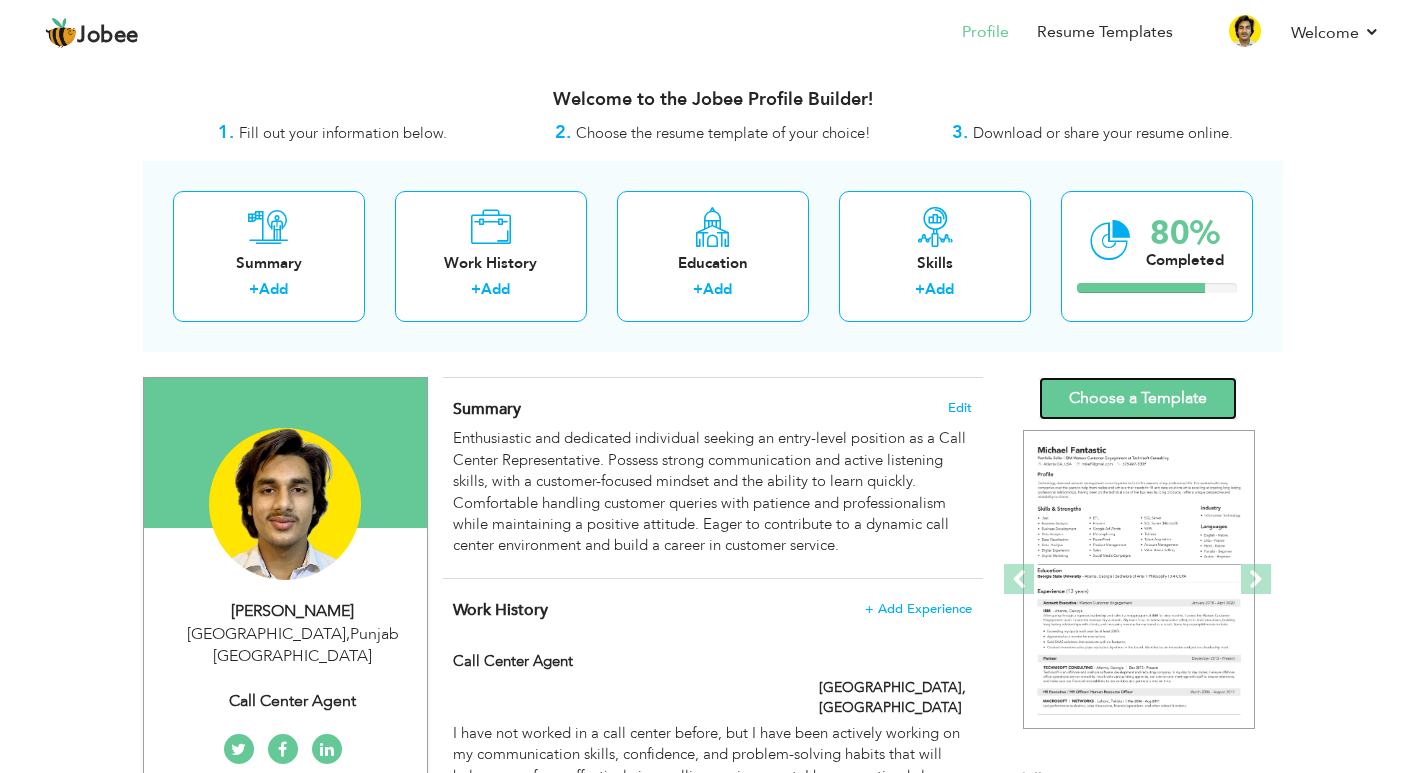 click on "Choose a Template" at bounding box center [1138, 398] 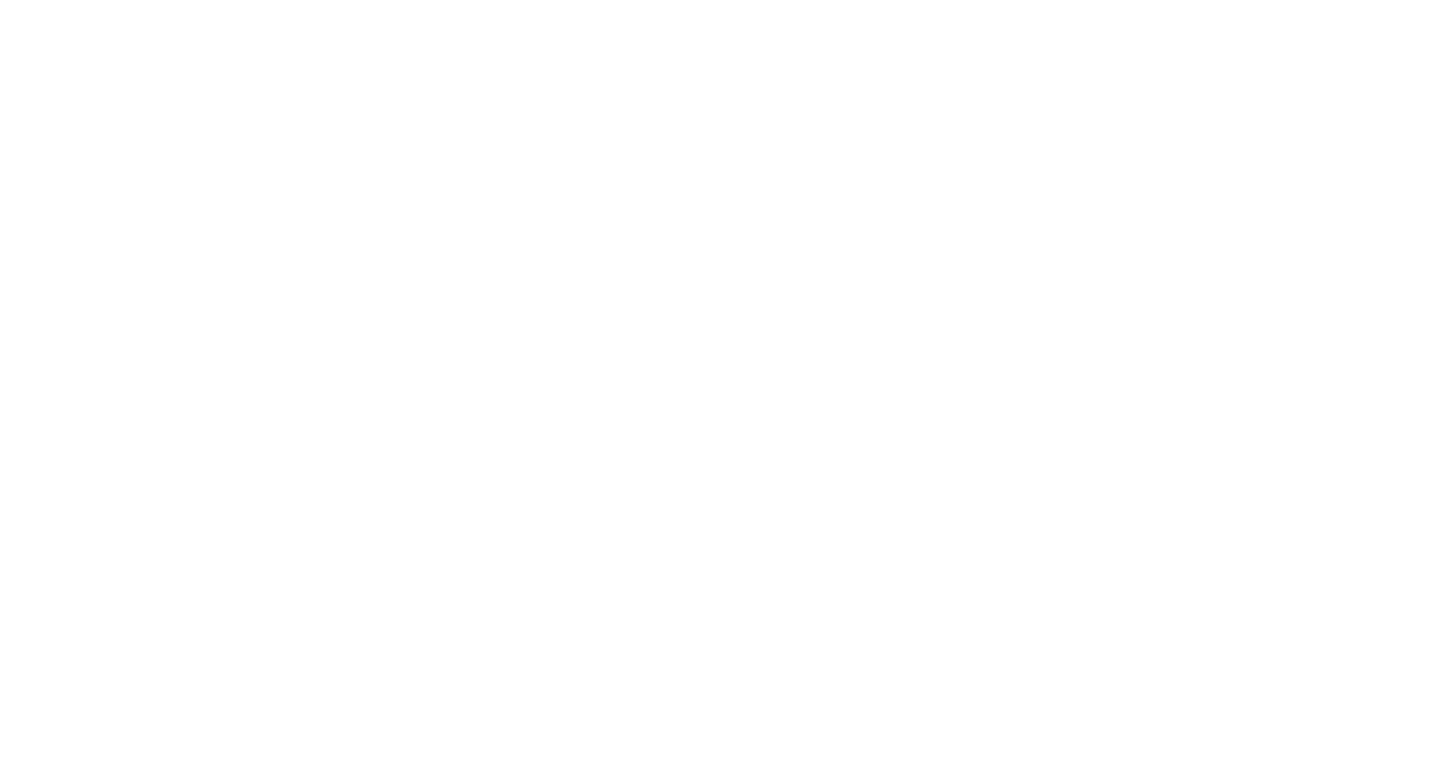 scroll, scrollTop: 0, scrollLeft: 0, axis: both 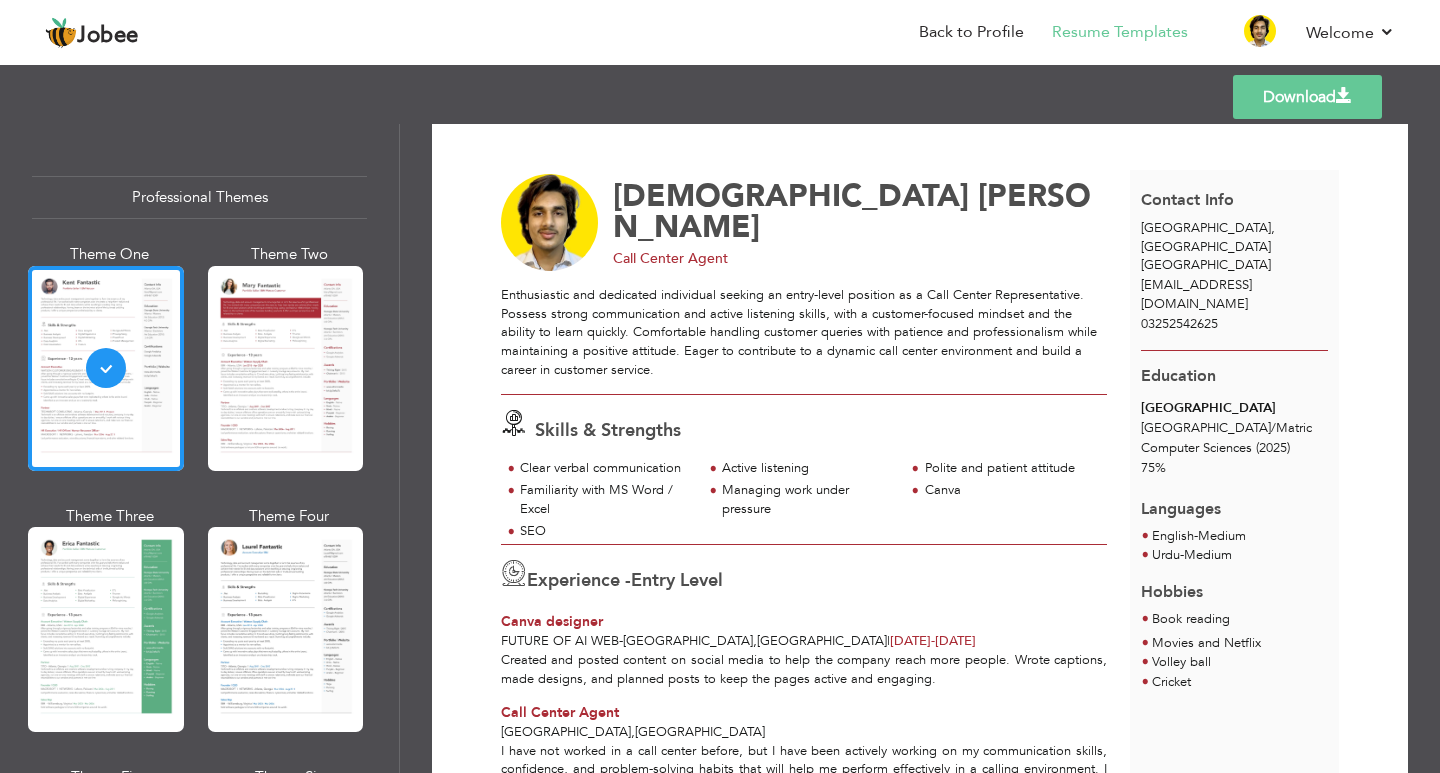 click at bounding box center [286, 368] 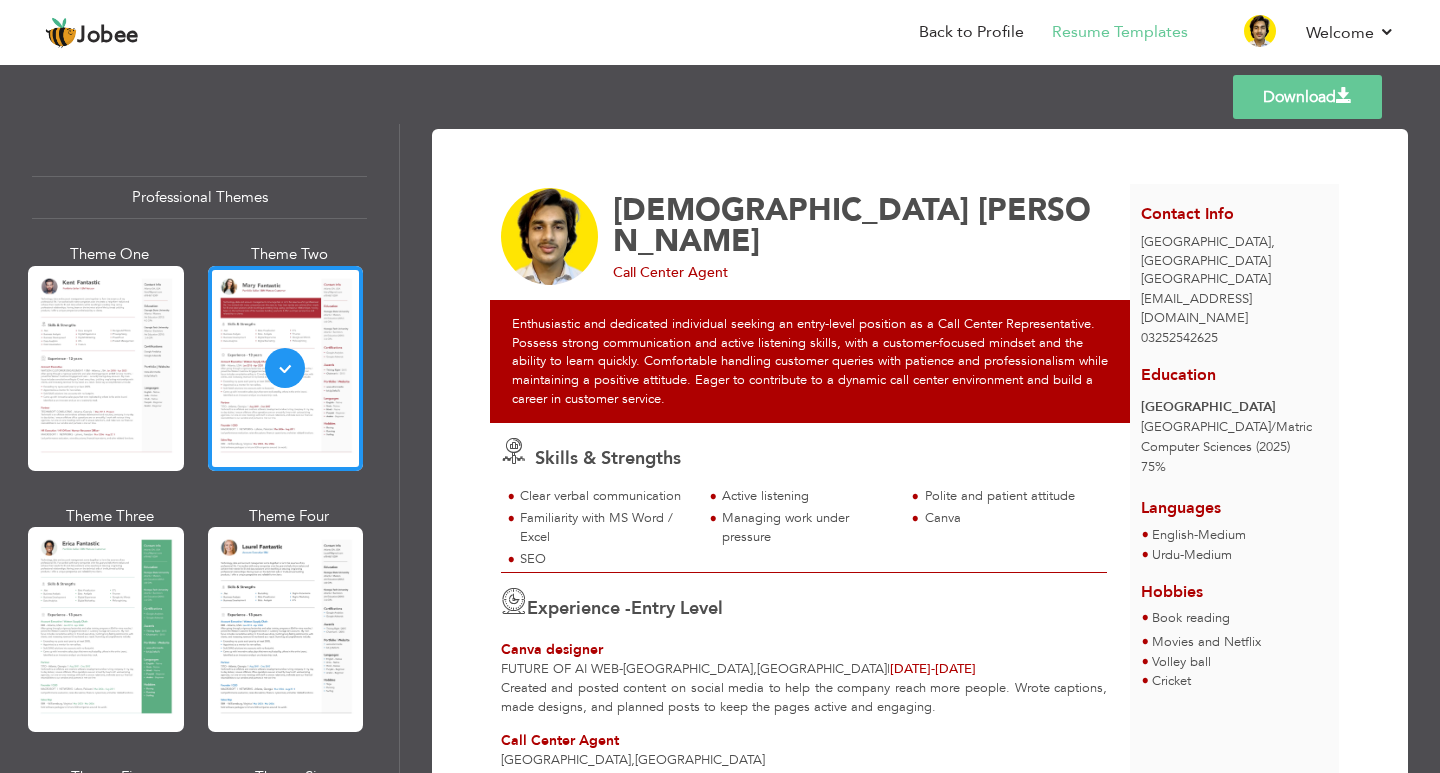 scroll, scrollTop: 328, scrollLeft: 0, axis: vertical 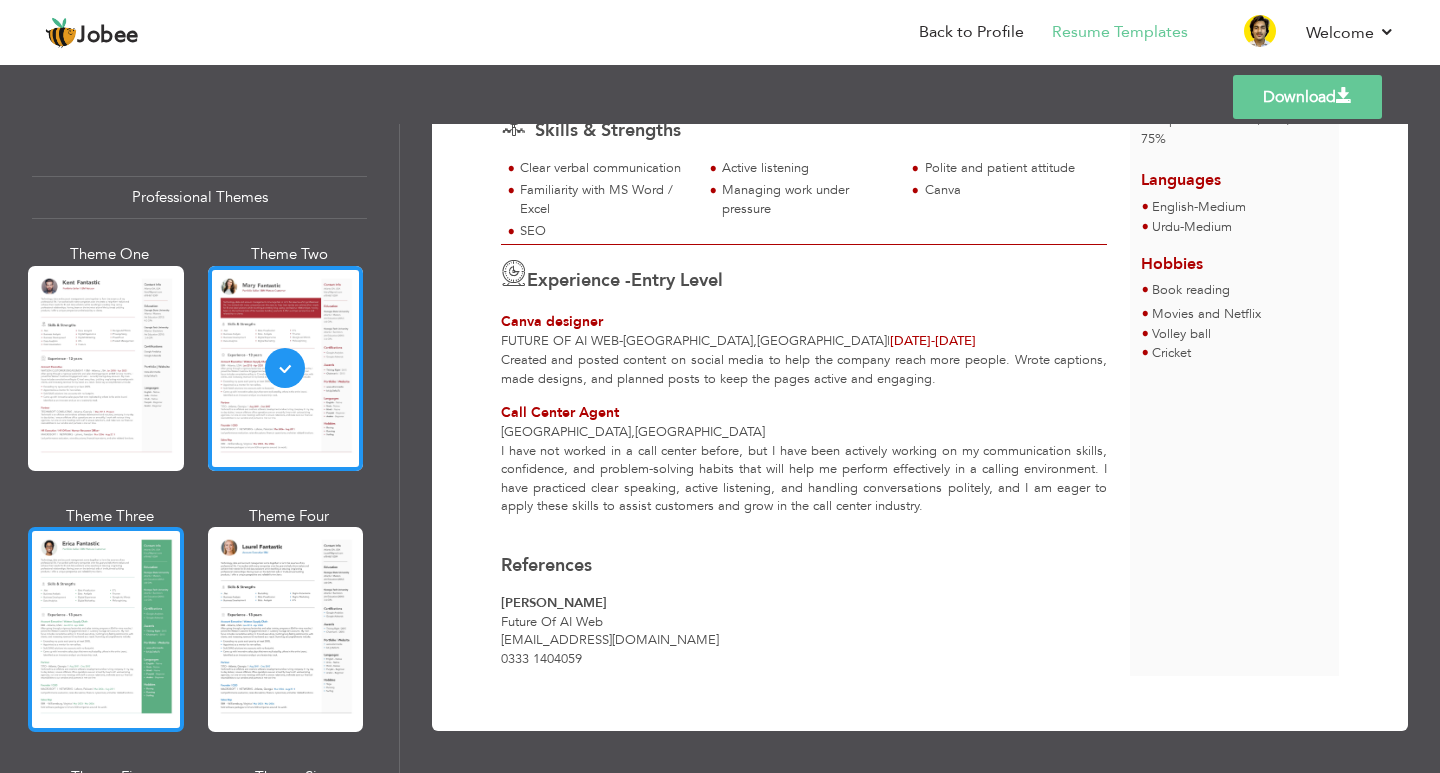 click at bounding box center [106, 629] 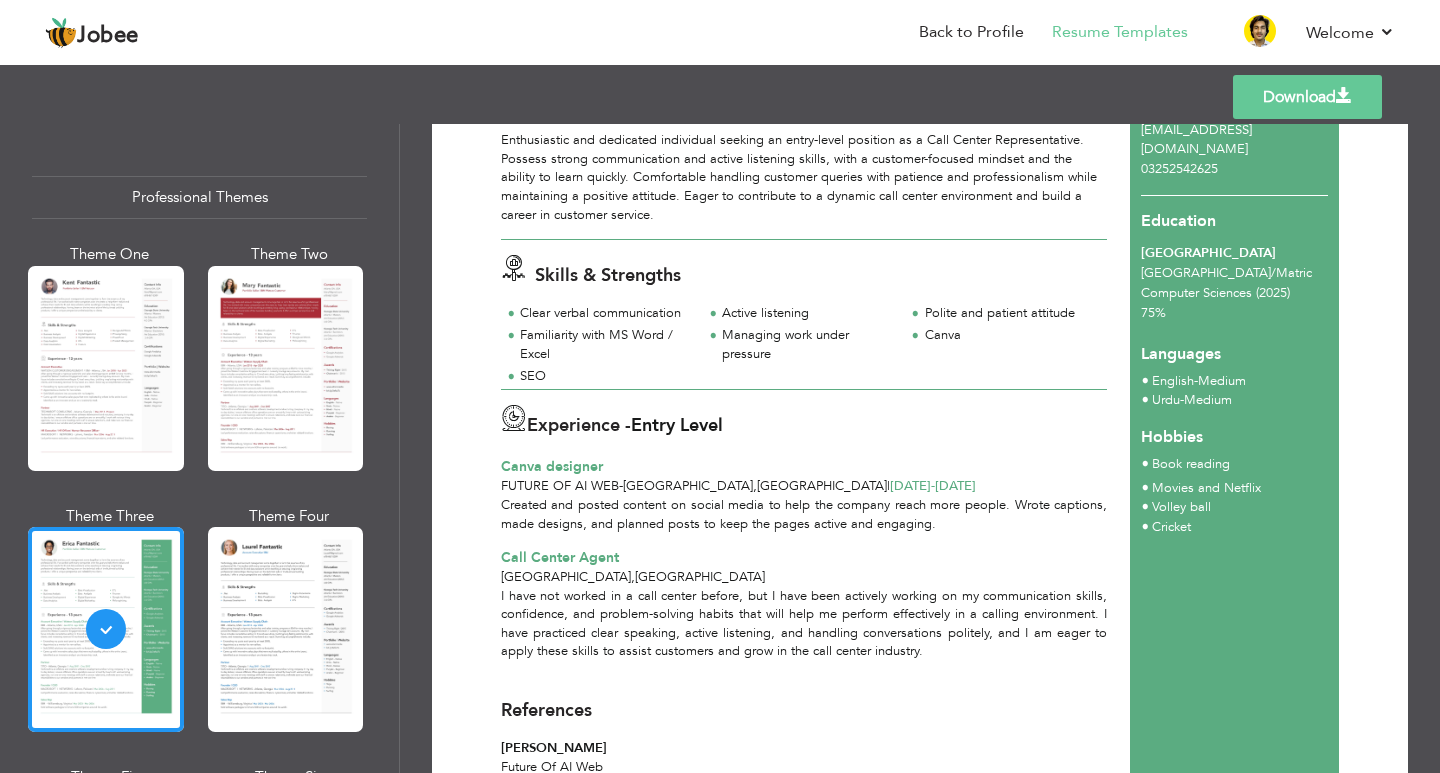 scroll, scrollTop: 200, scrollLeft: 0, axis: vertical 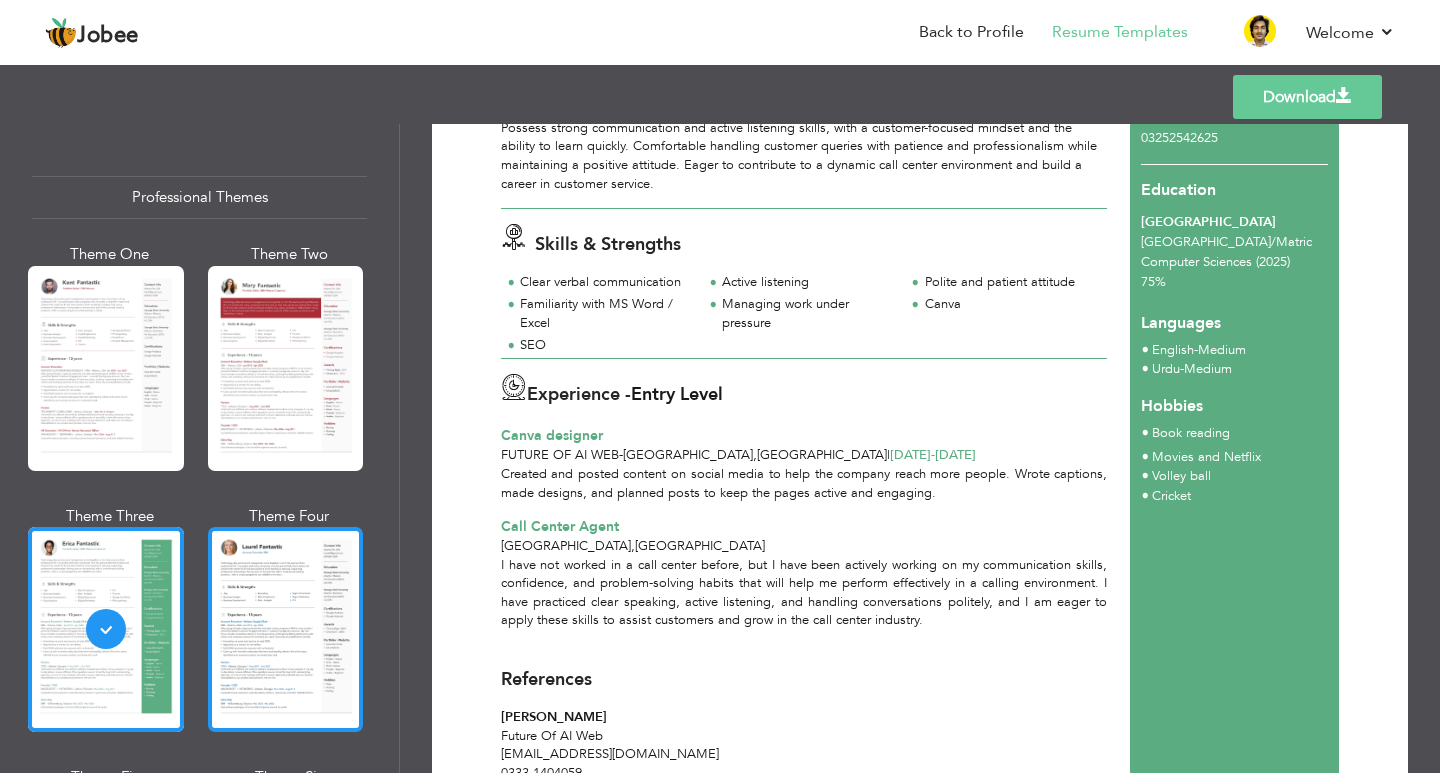 click at bounding box center [286, 629] 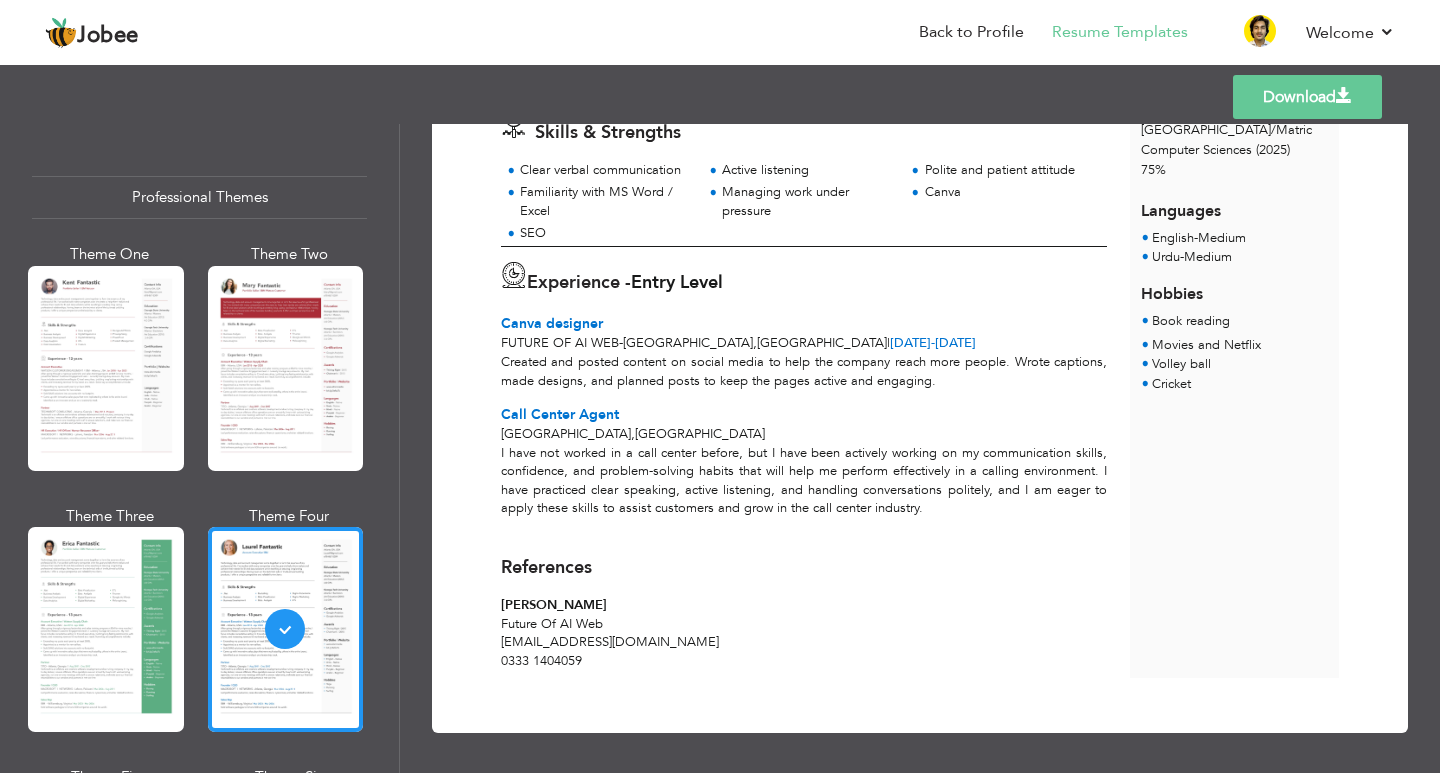scroll, scrollTop: 314, scrollLeft: 0, axis: vertical 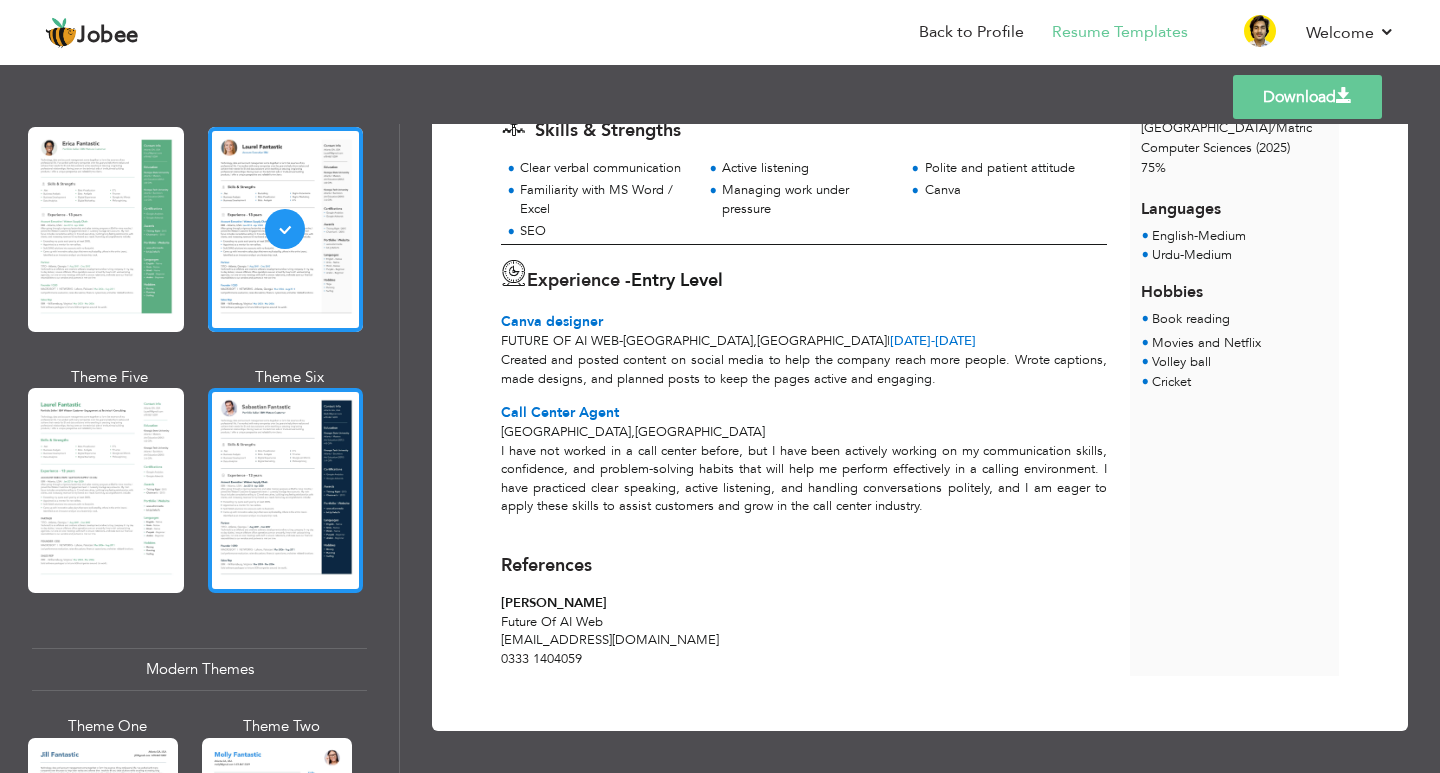 click at bounding box center (286, 490) 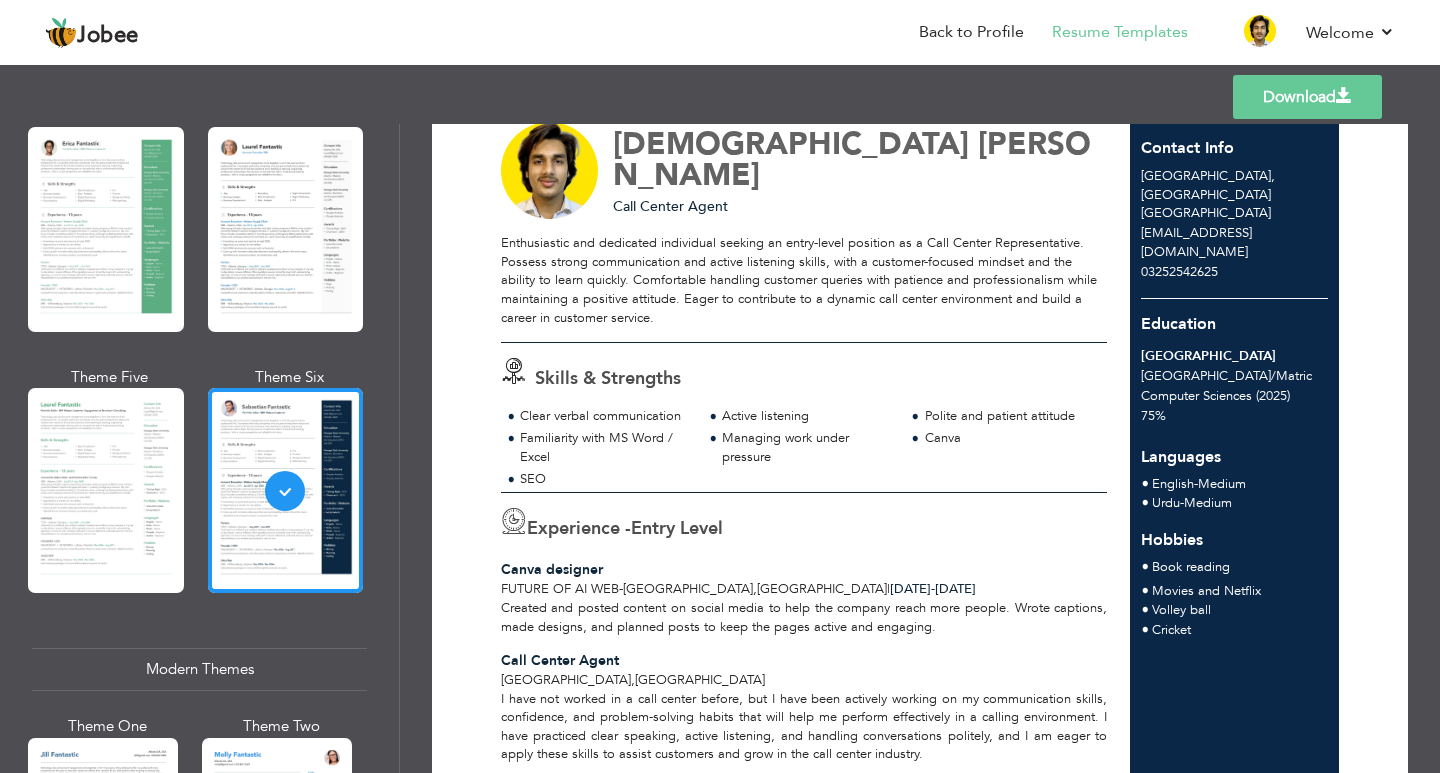 scroll, scrollTop: 14, scrollLeft: 0, axis: vertical 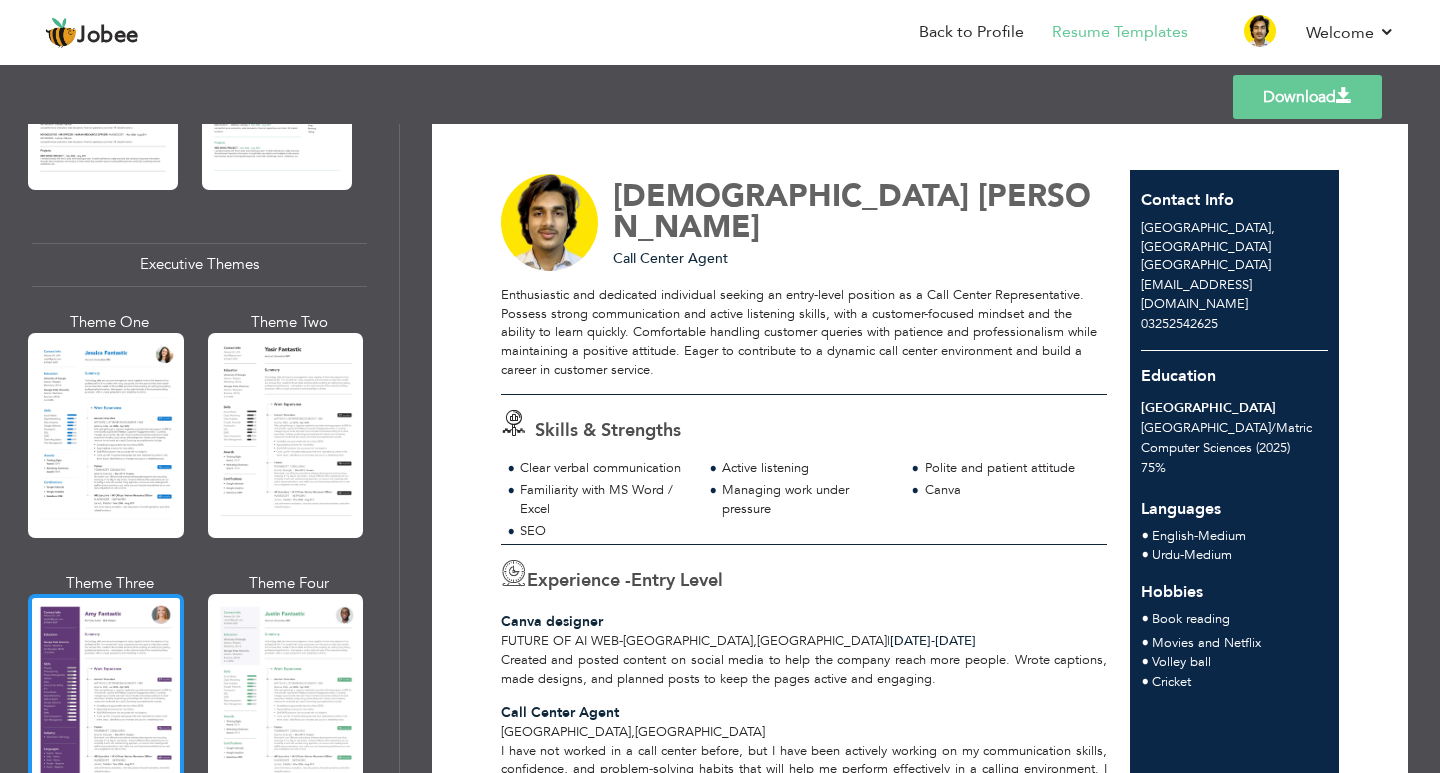 click at bounding box center [106, 696] 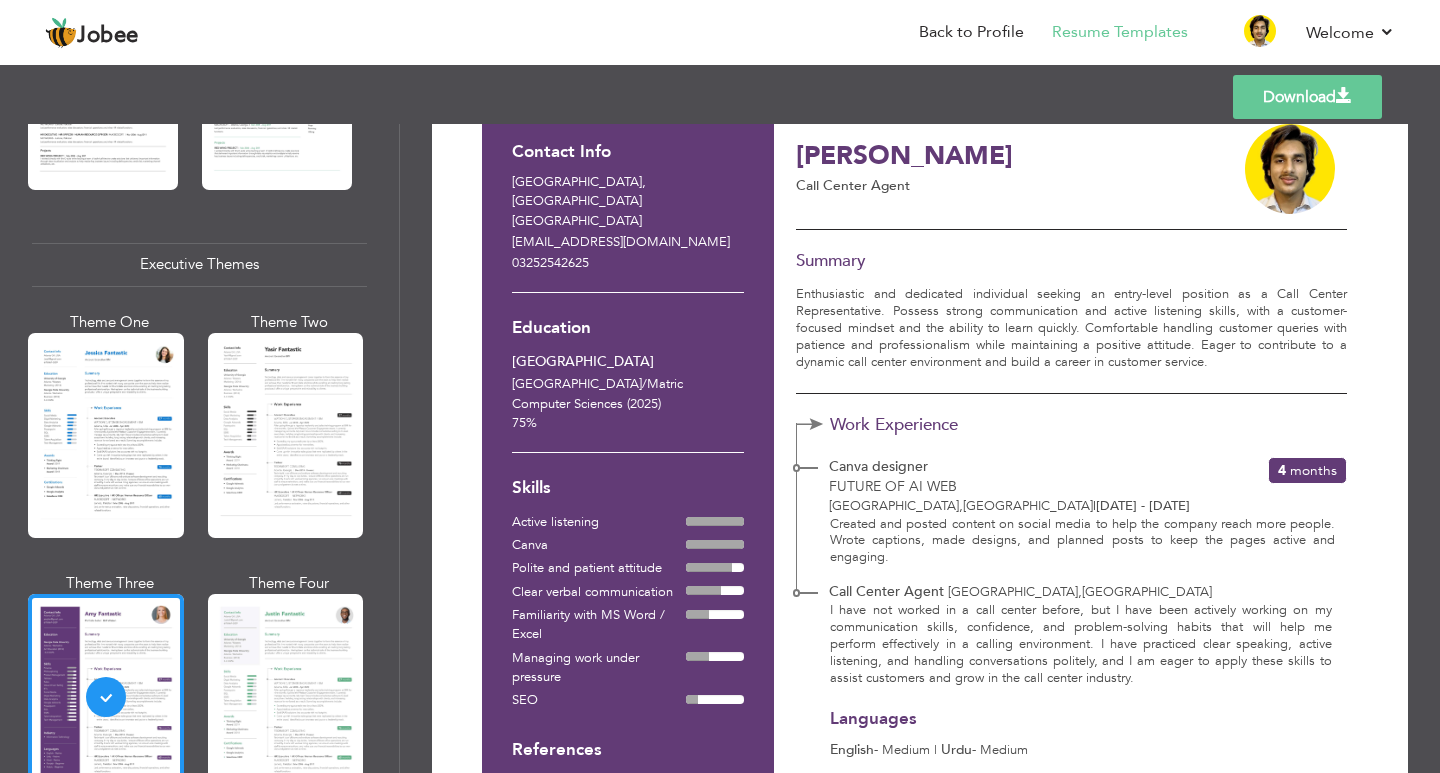 scroll, scrollTop: 0, scrollLeft: 0, axis: both 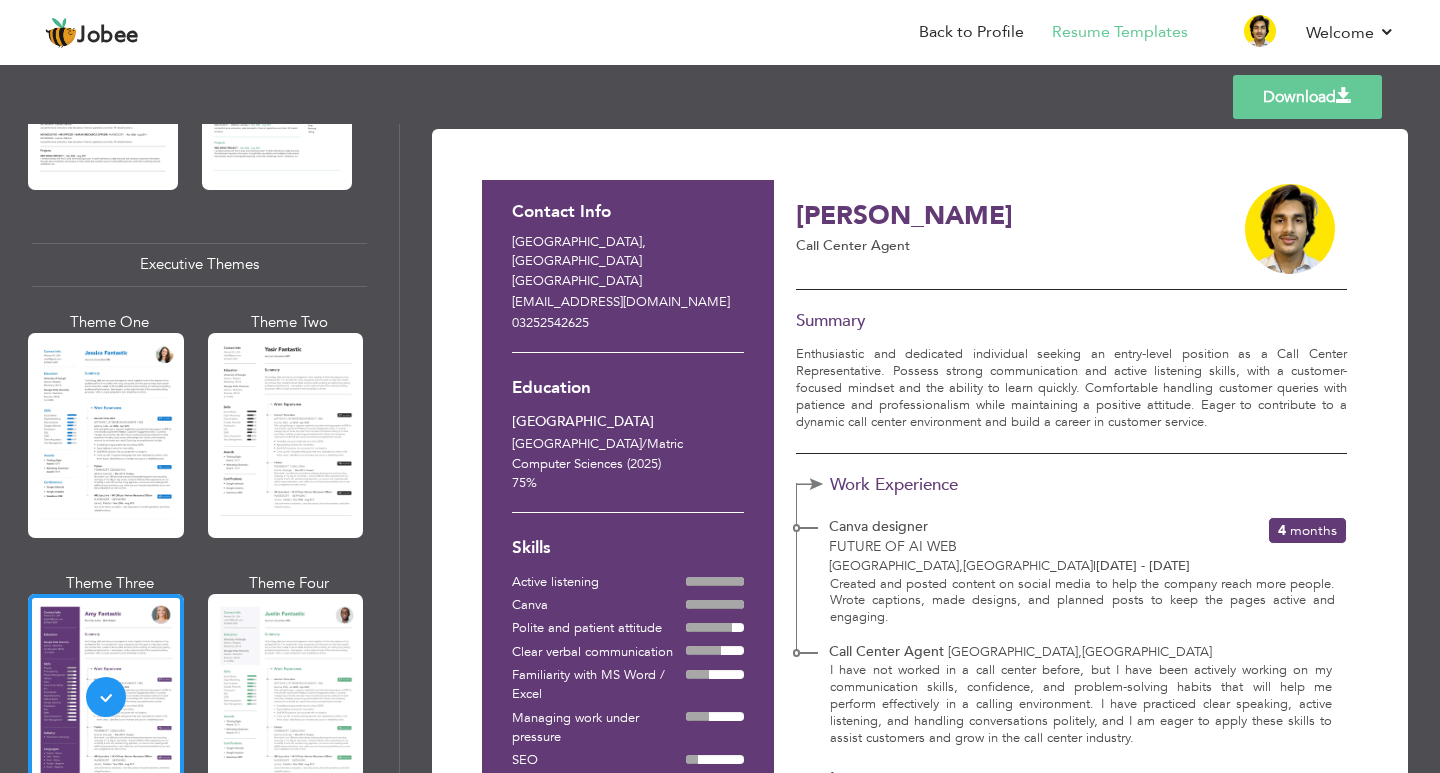 click on "Download" at bounding box center [1307, 97] 